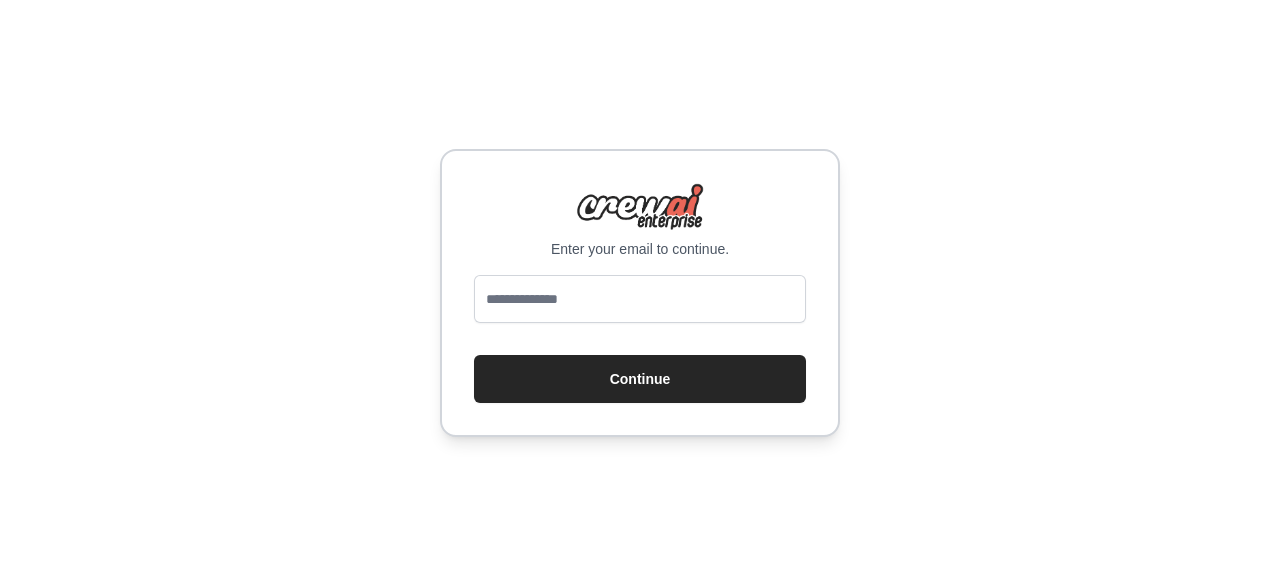 scroll, scrollTop: 0, scrollLeft: 0, axis: both 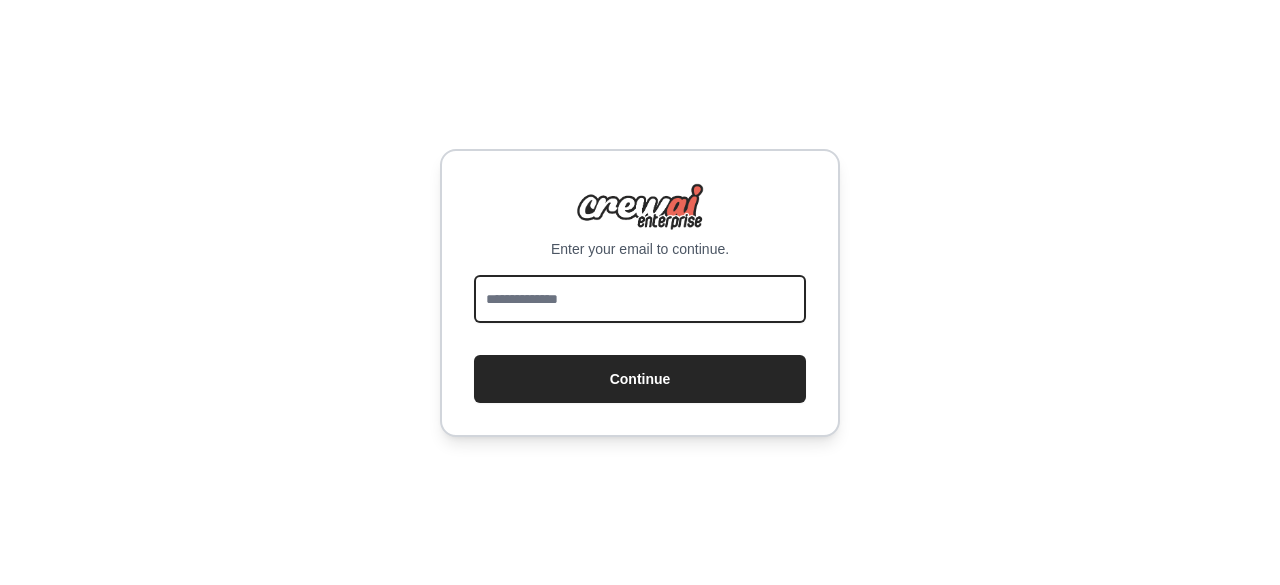 click at bounding box center (640, 299) 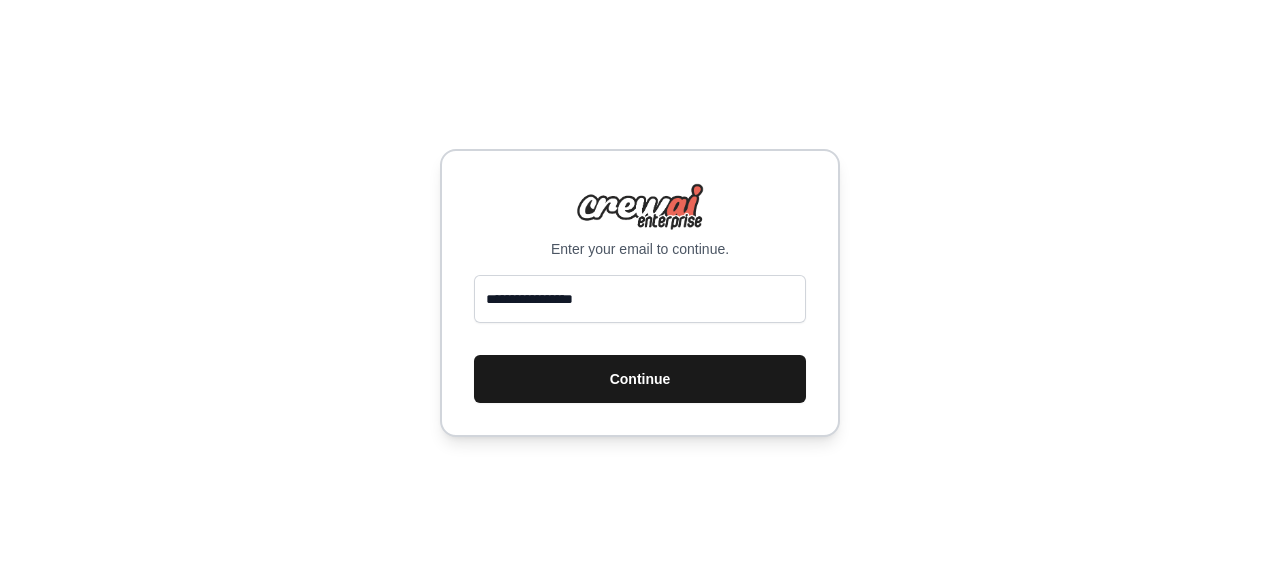 click on "Continue" at bounding box center (640, 379) 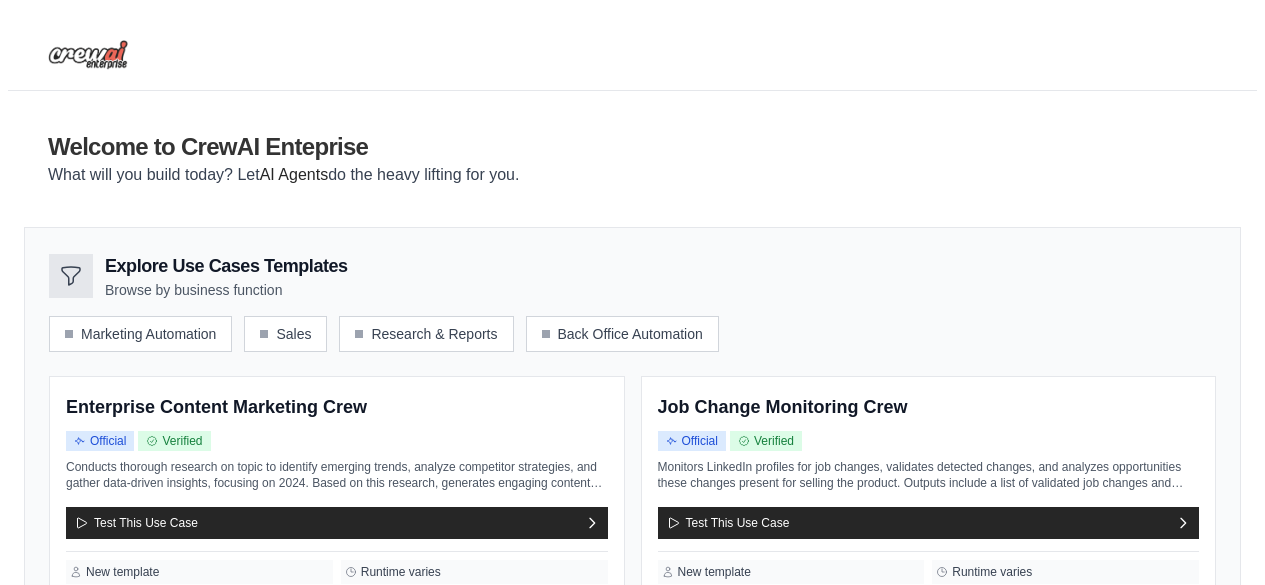scroll, scrollTop: 0, scrollLeft: 0, axis: both 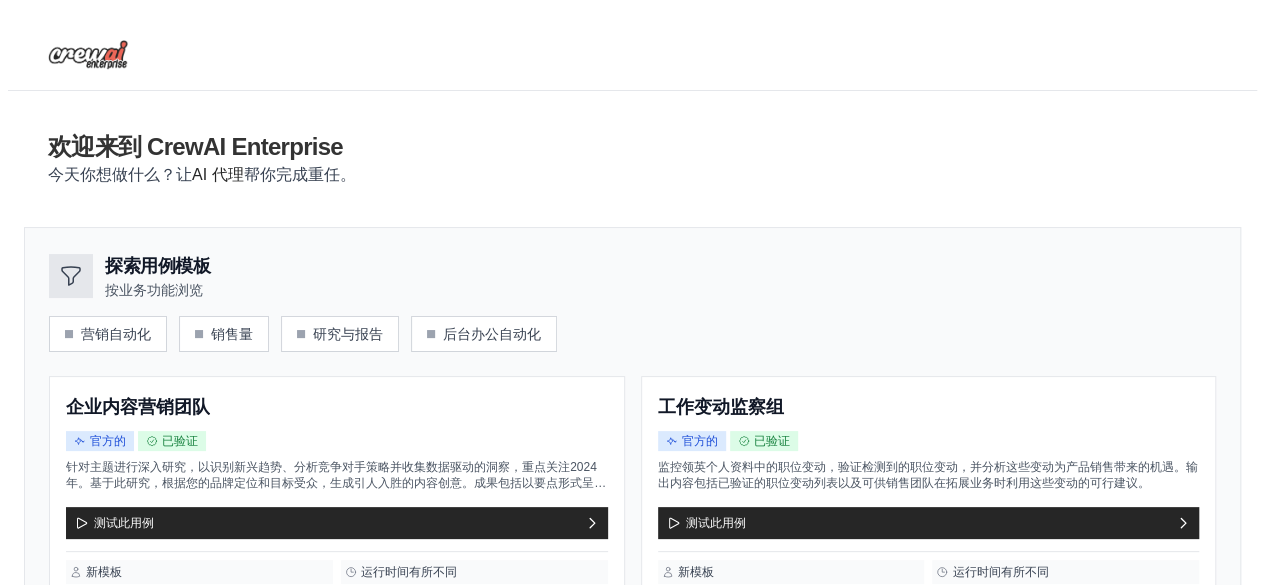 click on "欢迎来到 CrewAI Enterprise
今天你想做什么？让
AI 代理
帮你完成重任。" at bounding box center (632, 159) 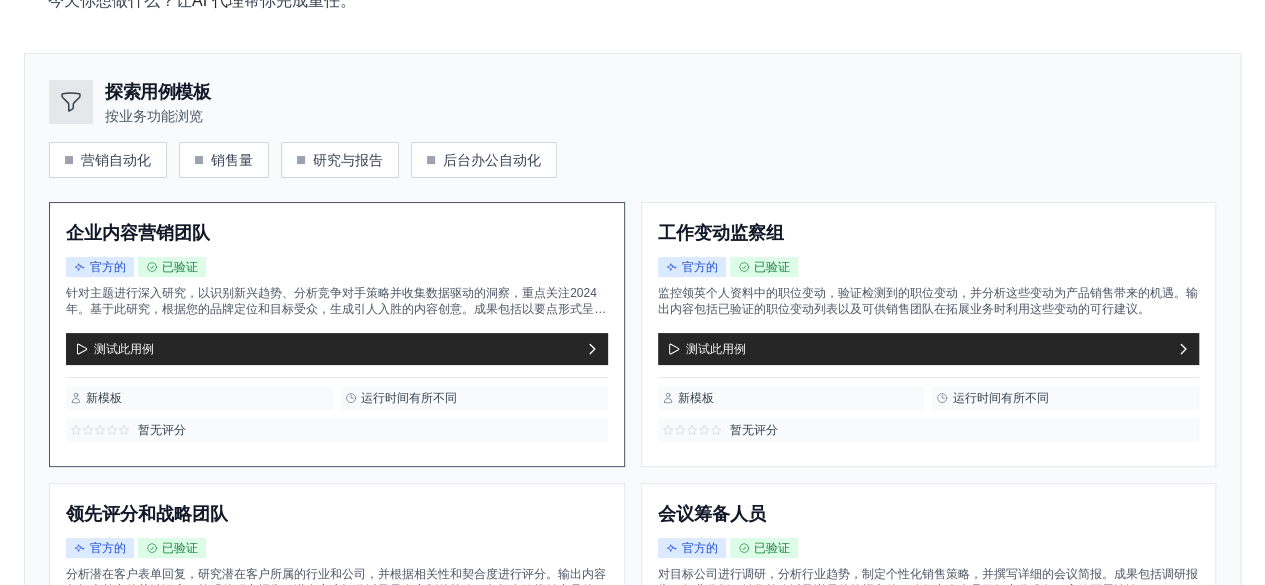 scroll, scrollTop: 200, scrollLeft: 0, axis: vertical 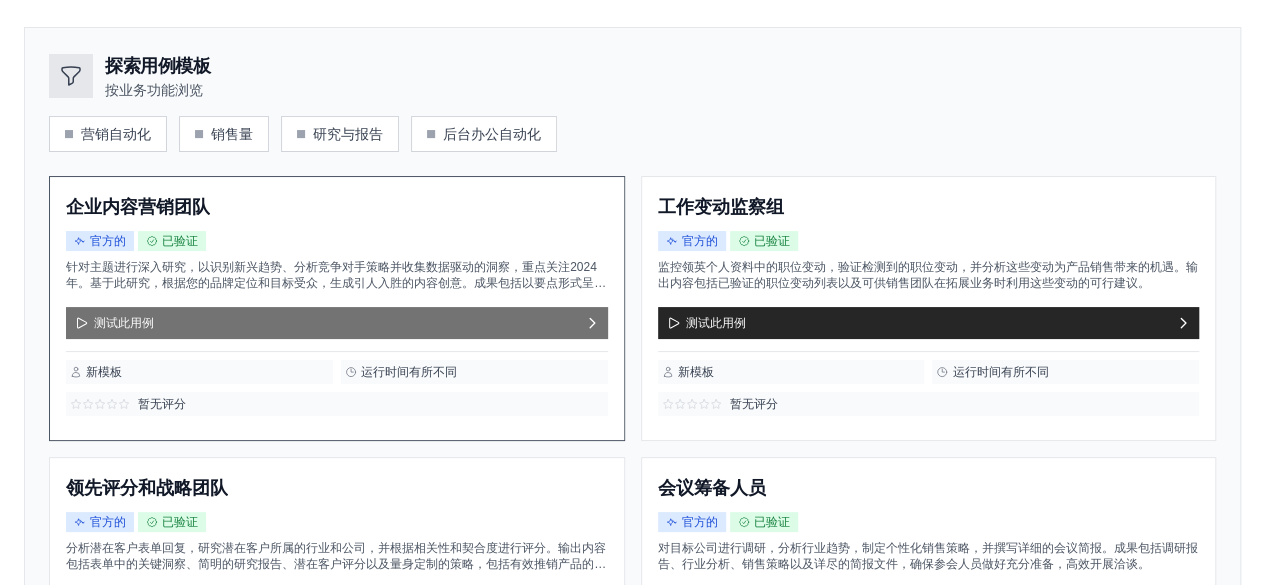 click on "测试此用例" at bounding box center [124, 323] 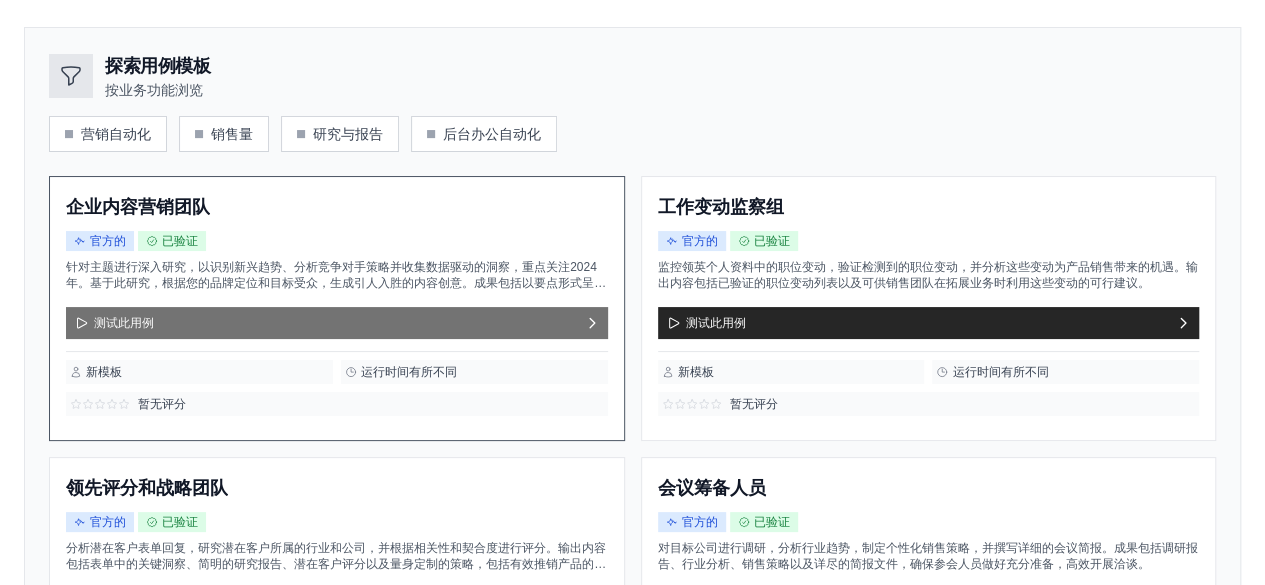scroll, scrollTop: 0, scrollLeft: 0, axis: both 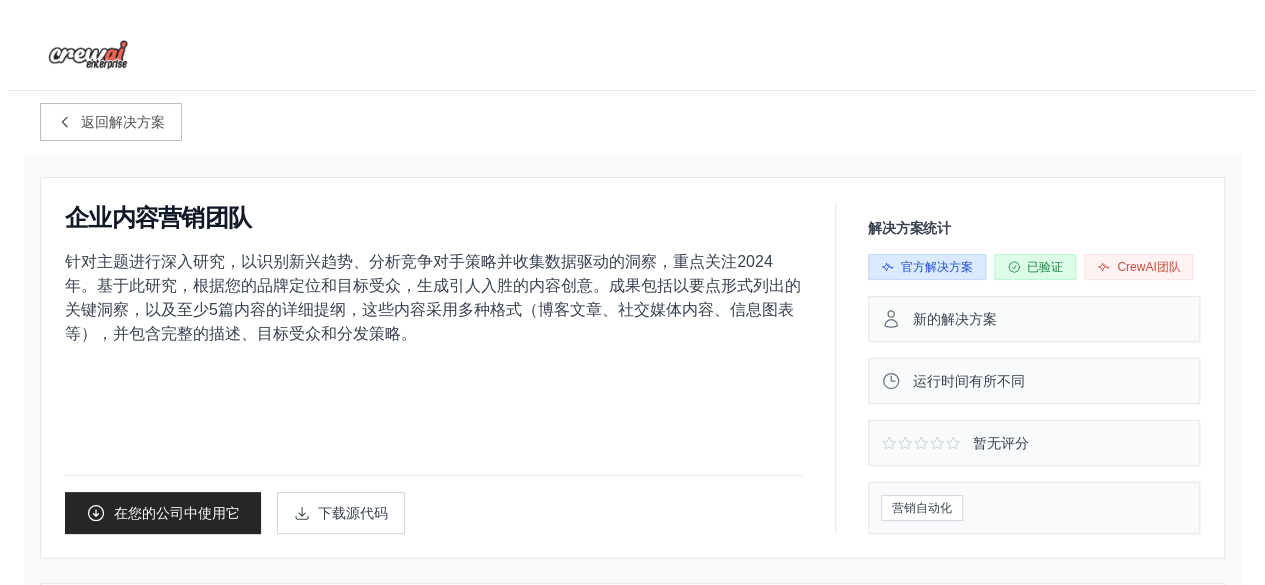 click on "针对主题进行深入研究，以识别新兴趋势、分析竞争对手策略并收集数据驱动的洞察，重点关注2024年。基于此研究，根据您的品牌定位和目标受众，生成引人入胜的内容创意。成果包括以要点形式列出的关键洞察，以及至少5篇内容的详细提纲，这些内容采用多种格式（博客文章、社交媒体内容、信息图表等），并包含完整的描述、目标受众和分发策略。" at bounding box center (433, 297) 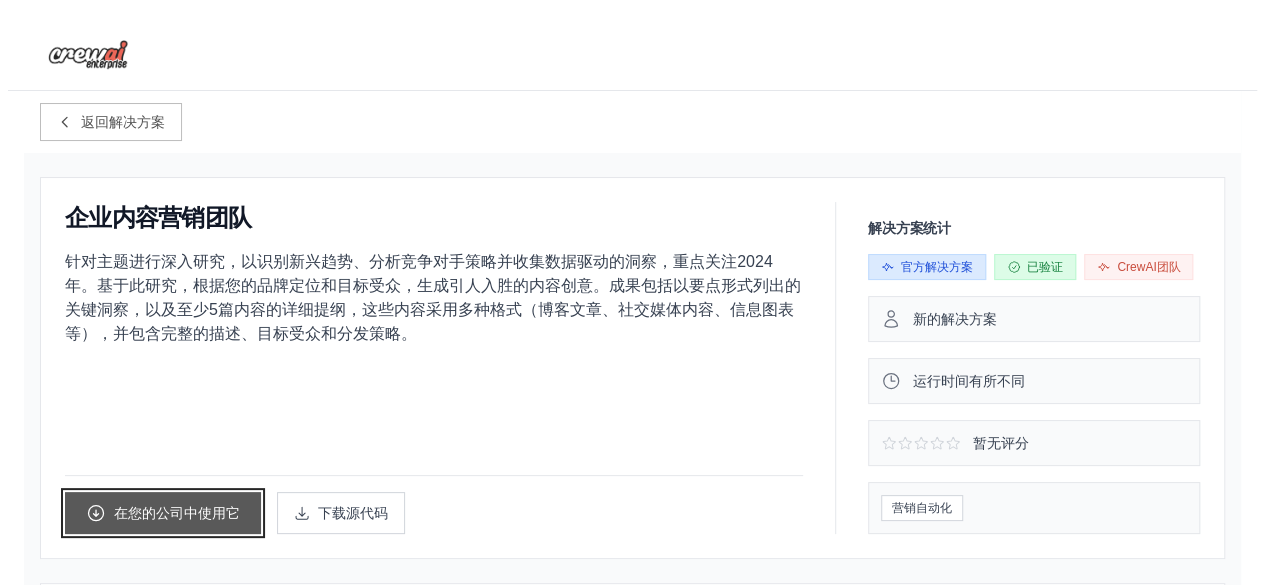 click on "在您的公司中使用它" at bounding box center (177, 513) 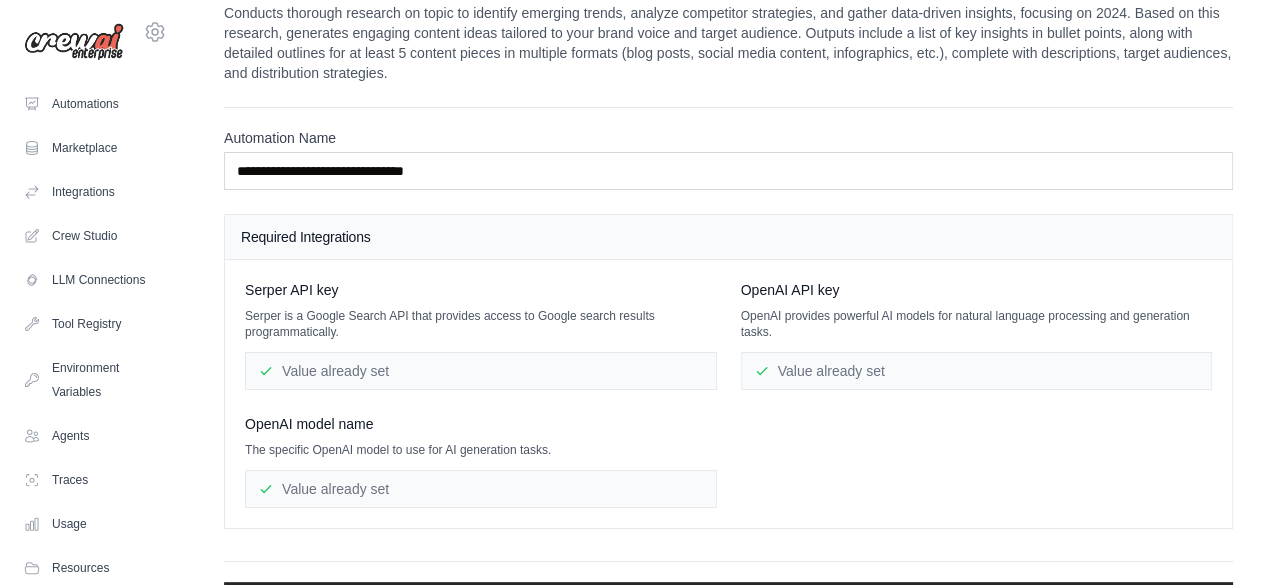 scroll, scrollTop: 0, scrollLeft: 0, axis: both 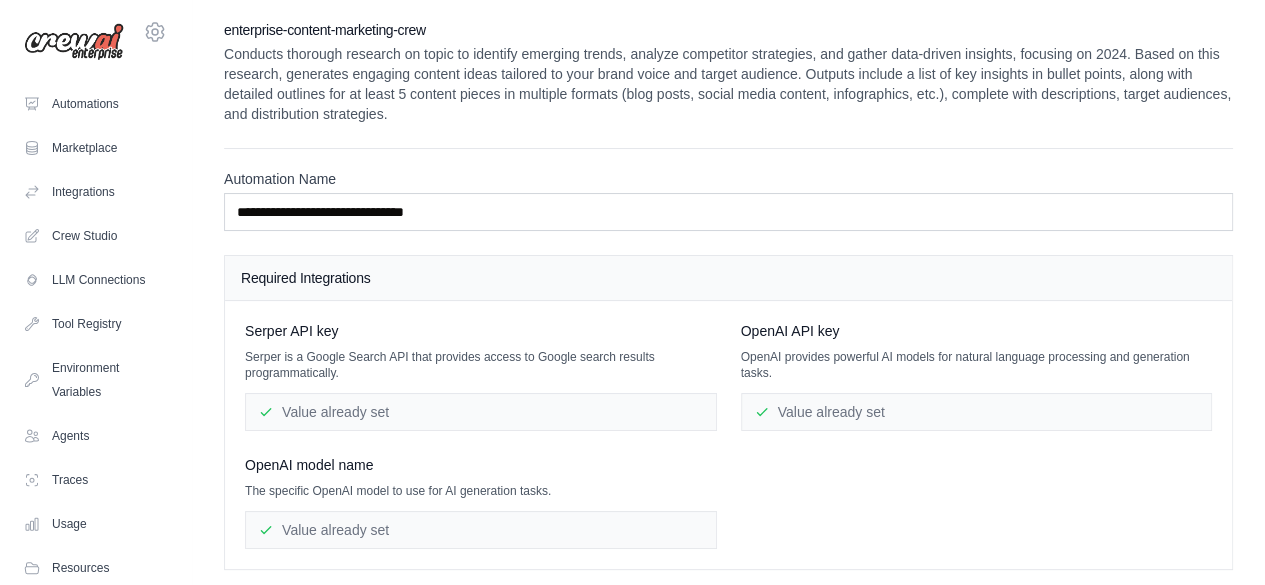 click on "**********" at bounding box center (728, 344) 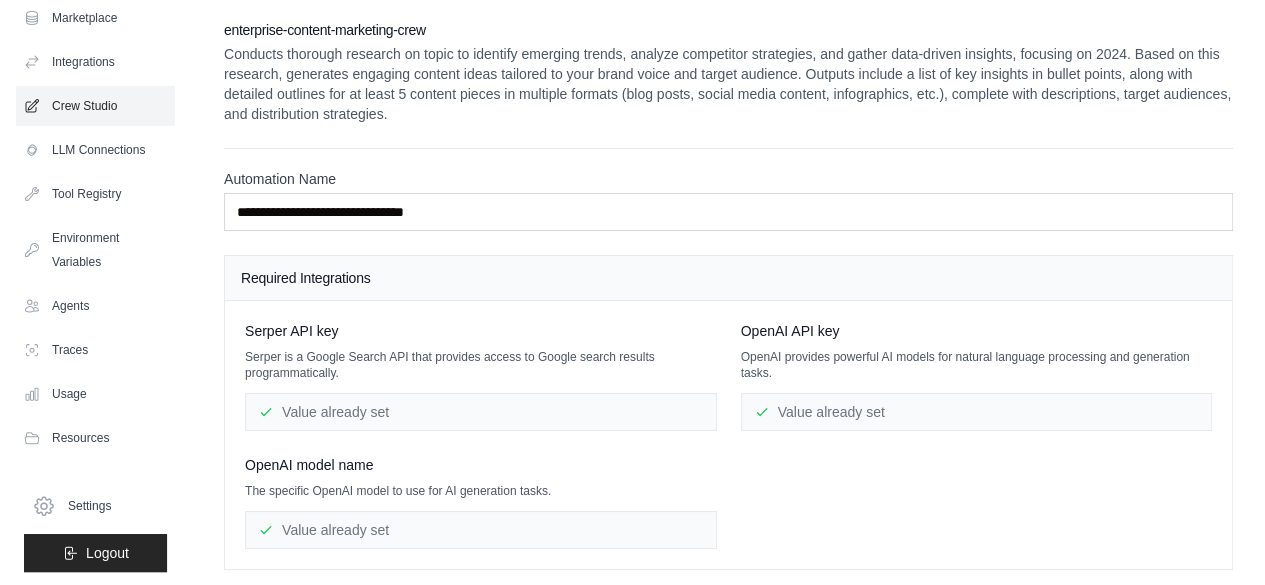 scroll, scrollTop: 132, scrollLeft: 0, axis: vertical 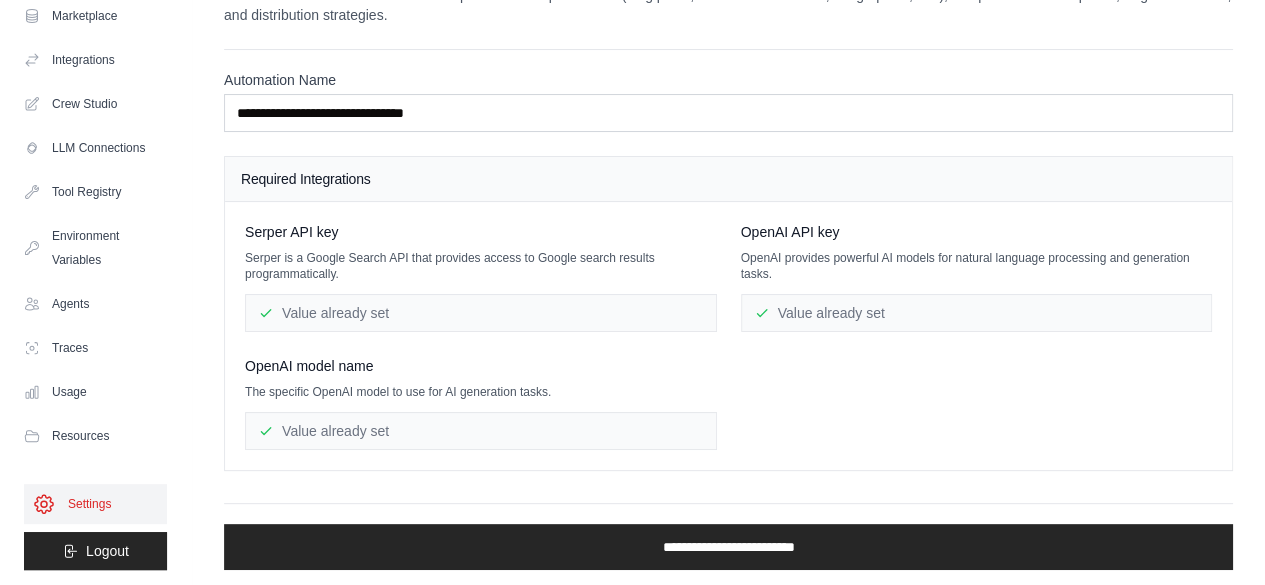 click on "Settings" at bounding box center [95, 504] 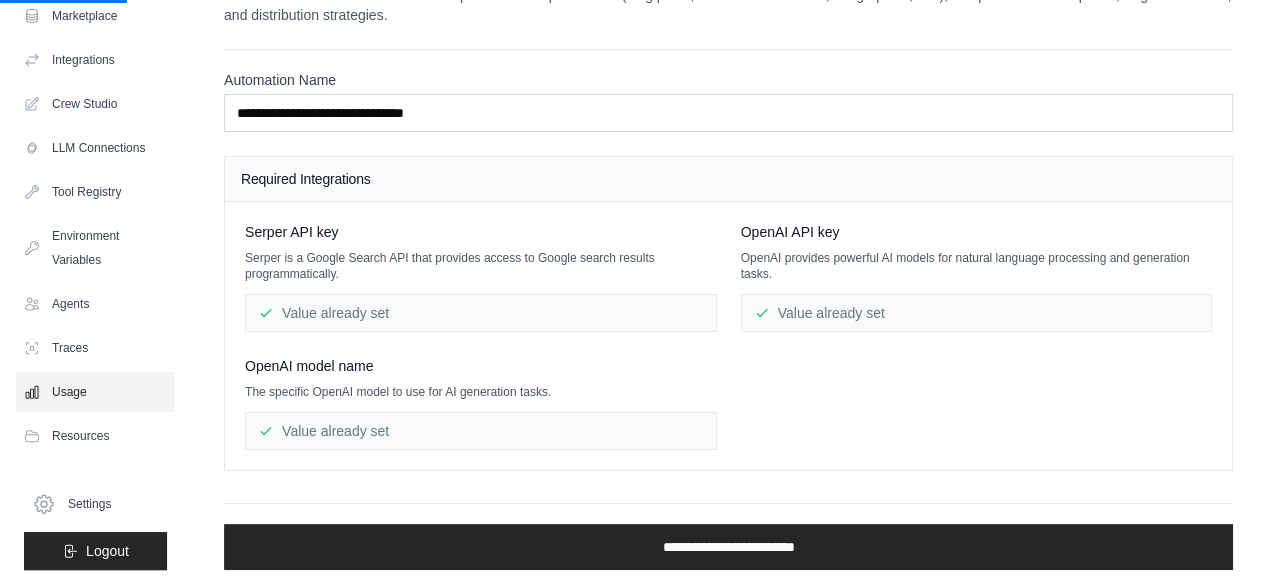 scroll, scrollTop: 0, scrollLeft: 0, axis: both 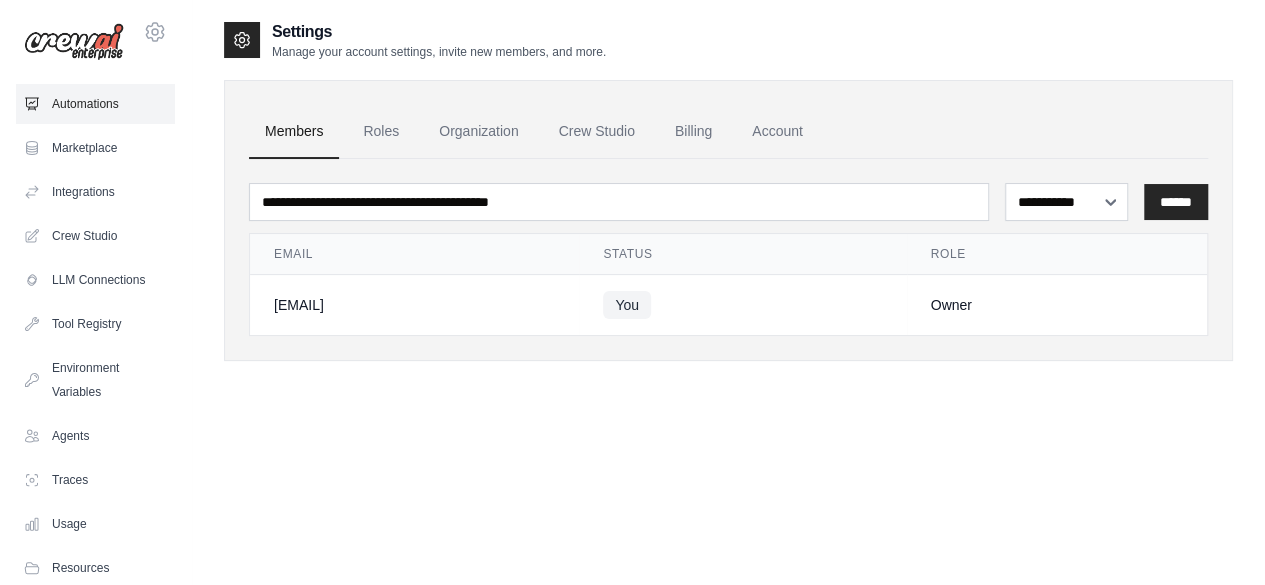 click on "Automations" at bounding box center (95, 104) 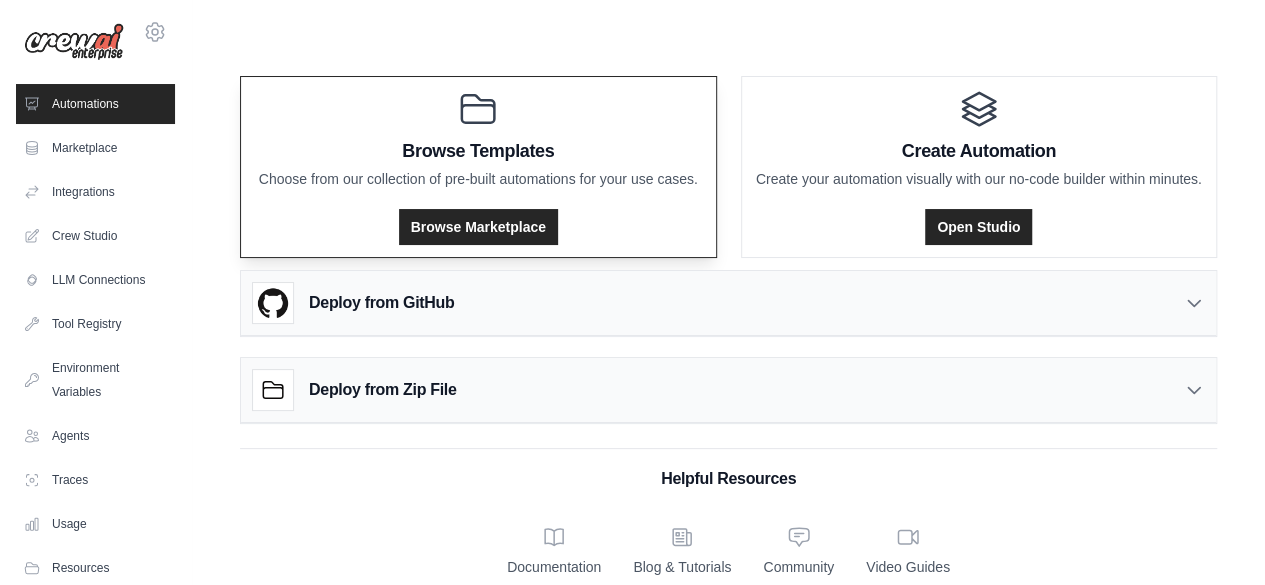 scroll, scrollTop: 44, scrollLeft: 0, axis: vertical 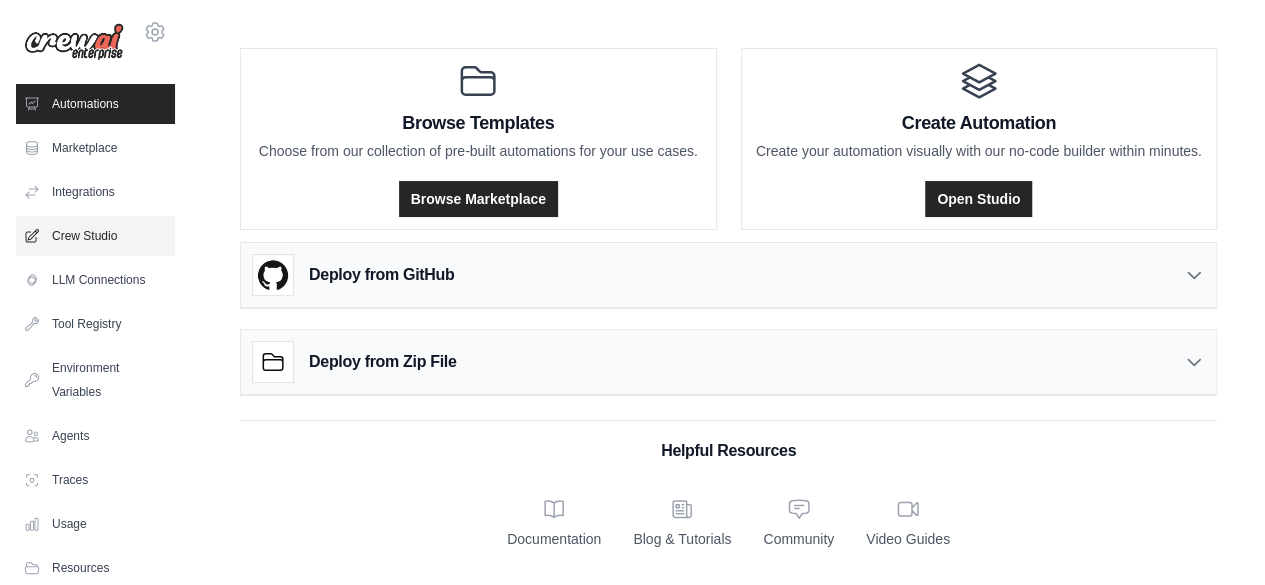 click on "Crew Studio" at bounding box center (95, 236) 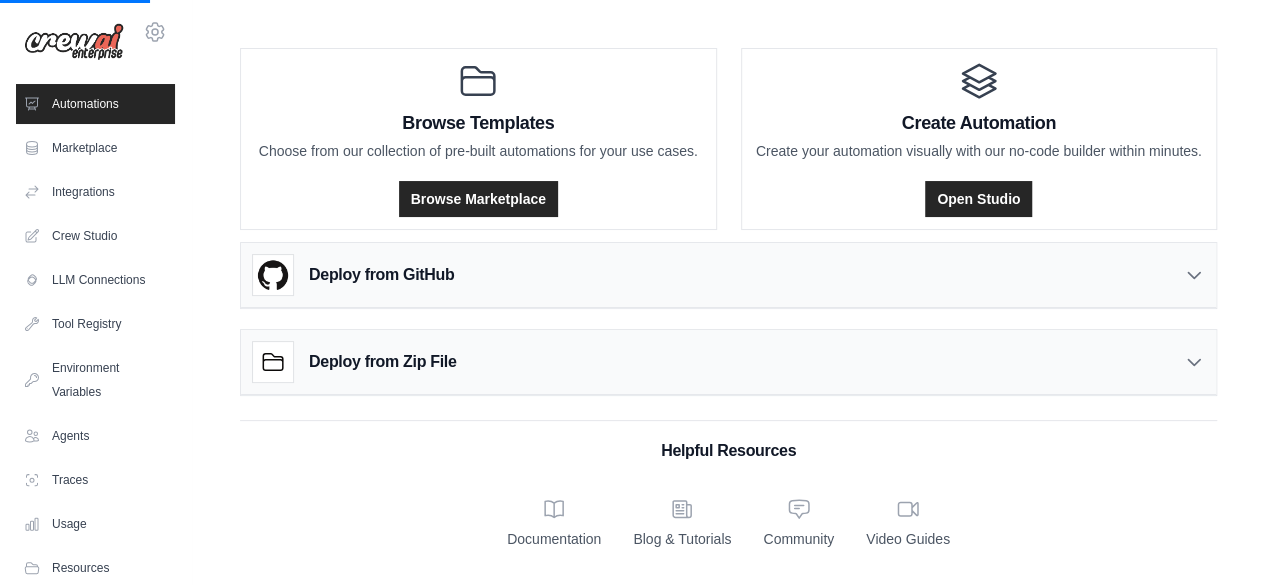 scroll, scrollTop: 0, scrollLeft: 0, axis: both 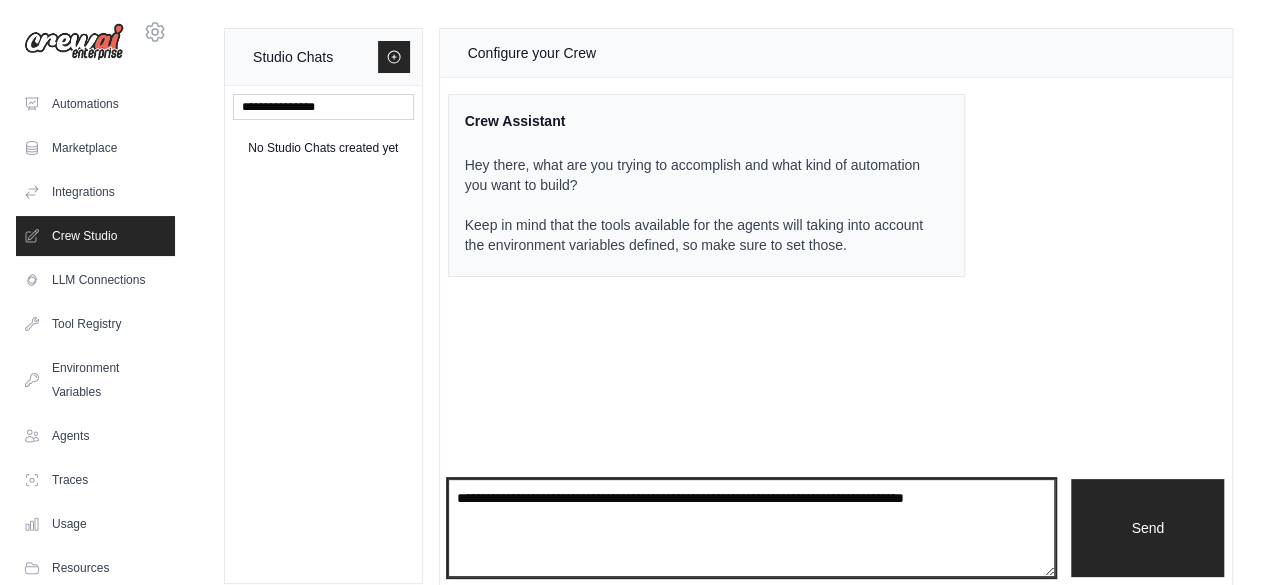 click at bounding box center [752, 528] 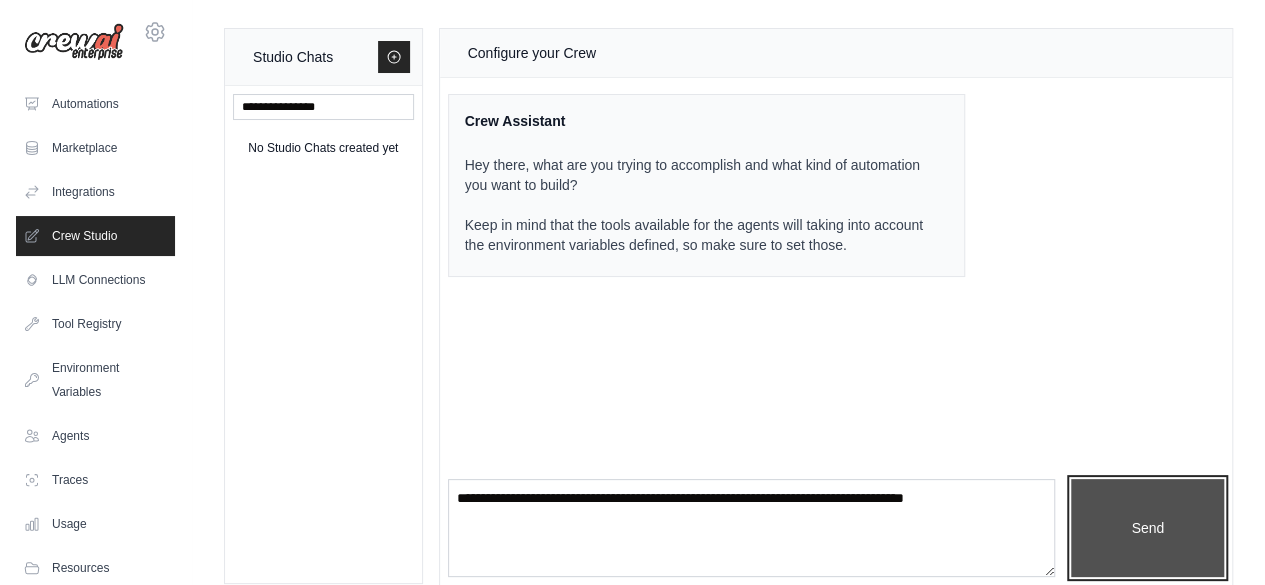 click on "Send" at bounding box center (1147, 528) 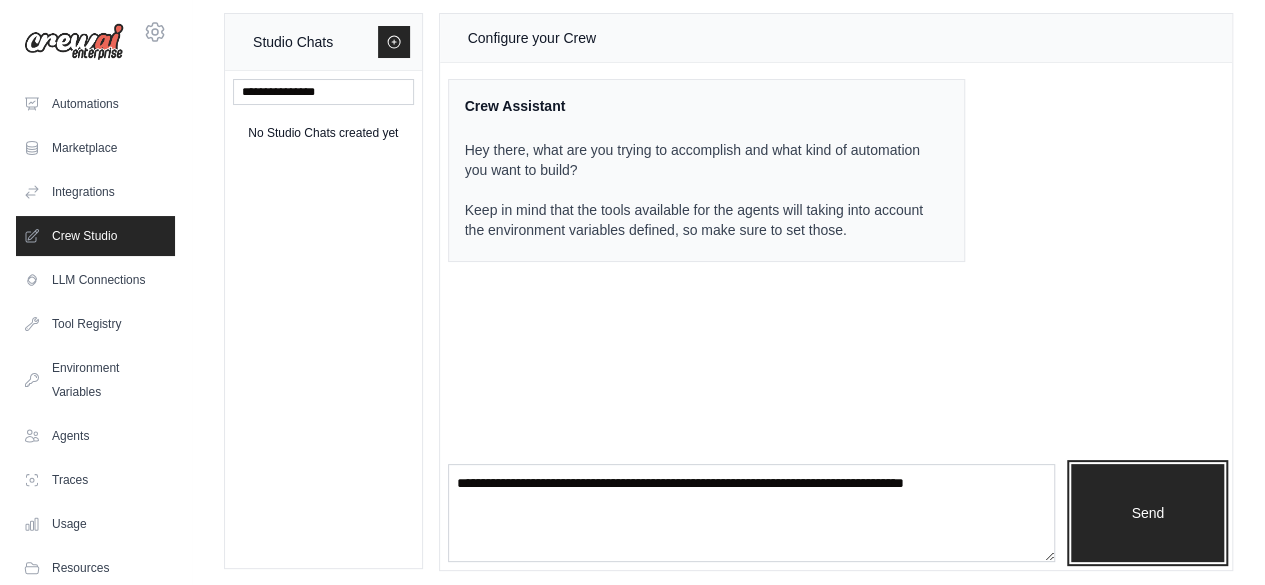 scroll, scrollTop: 20, scrollLeft: 0, axis: vertical 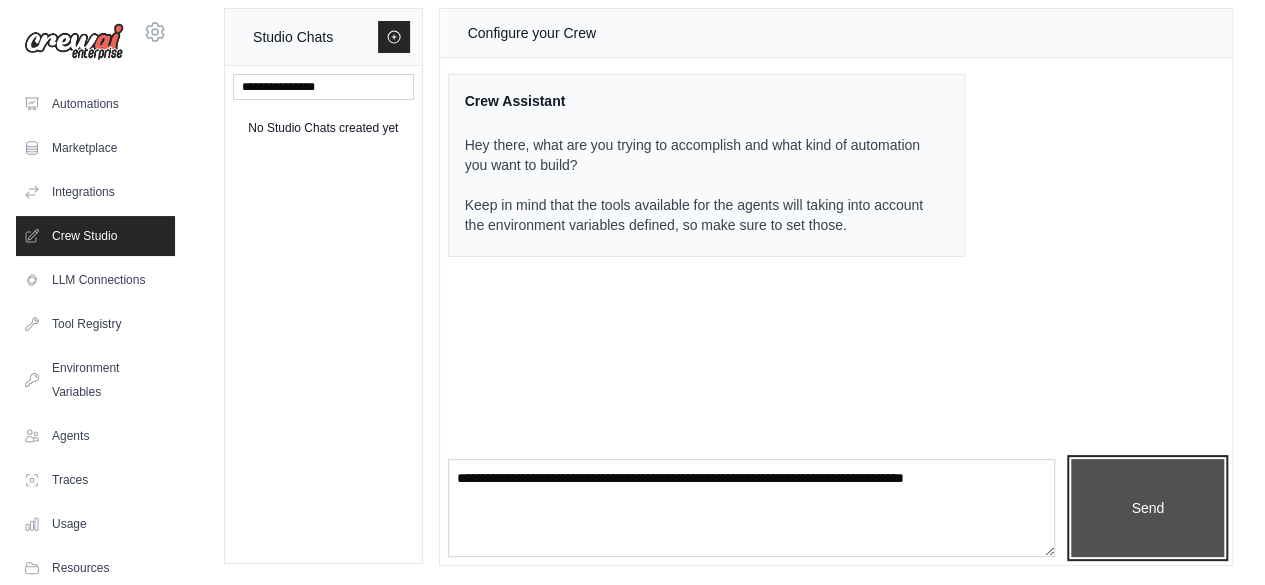click on "Send" at bounding box center [1147, 508] 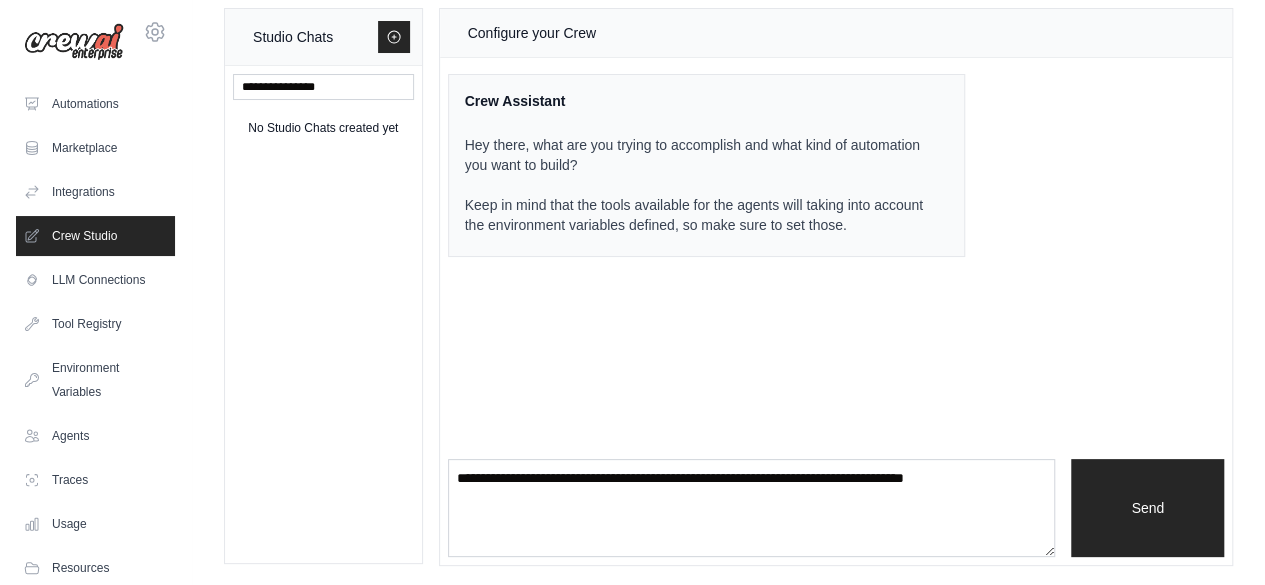 click on "Configure your Crew Crew Assistant Hey there, what are you trying to accomplish and what kind of automation you want to build? Keep in mind that the tools available for the agents will taking into account the environment variables defined, so make sure to set those. Send" at bounding box center [836, 287] 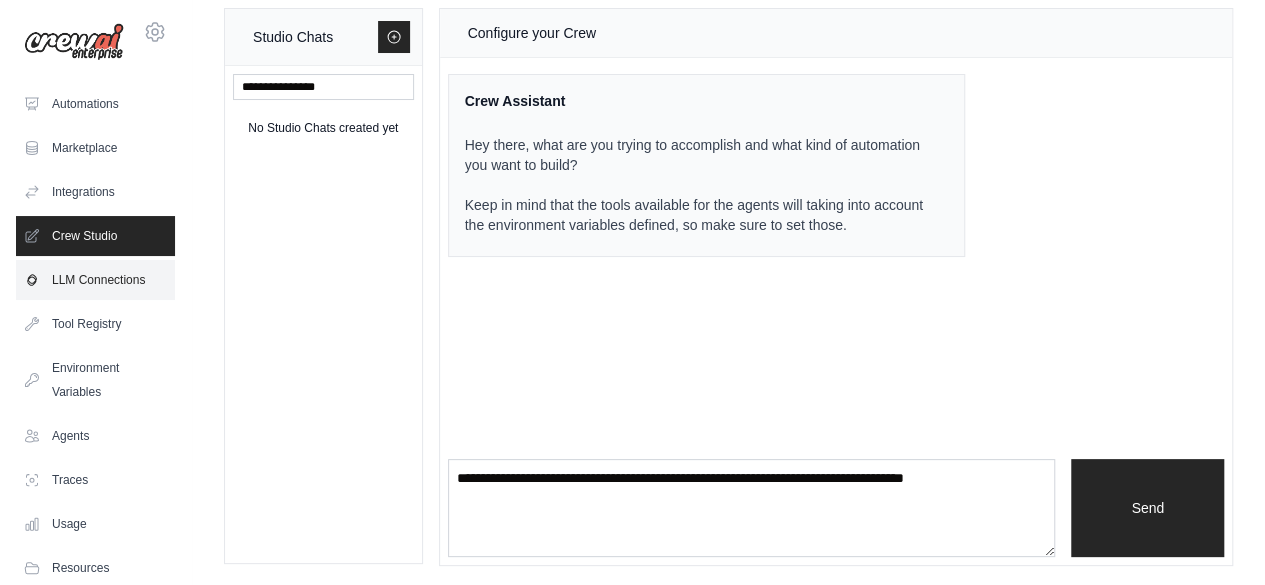 click on "LLM Connections" at bounding box center (95, 280) 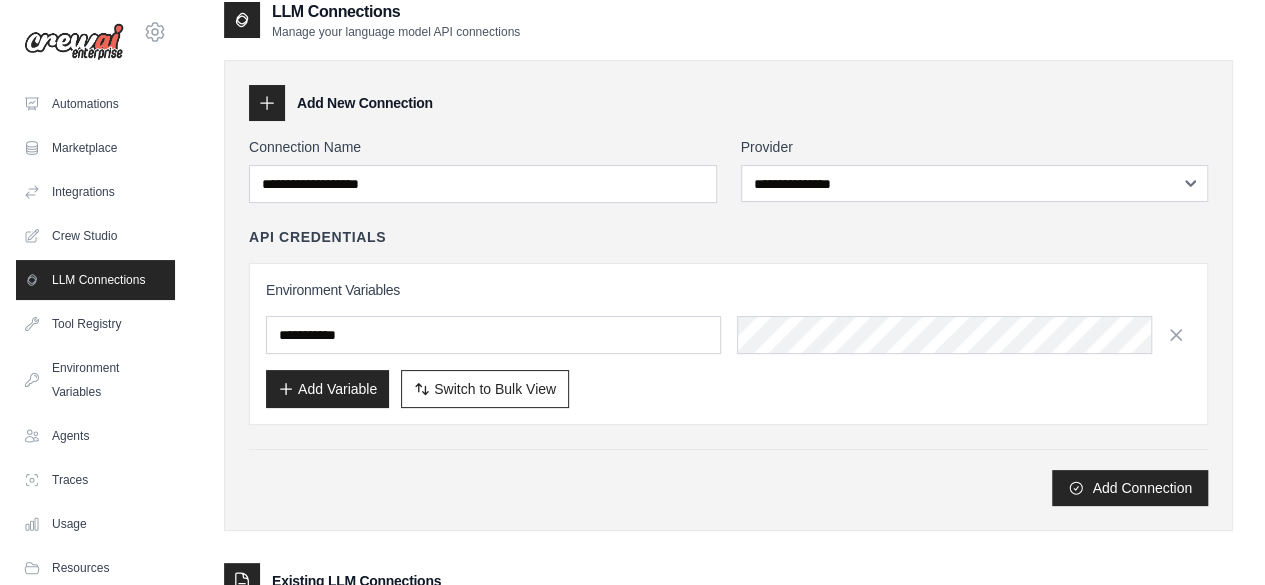 scroll, scrollTop: 0, scrollLeft: 0, axis: both 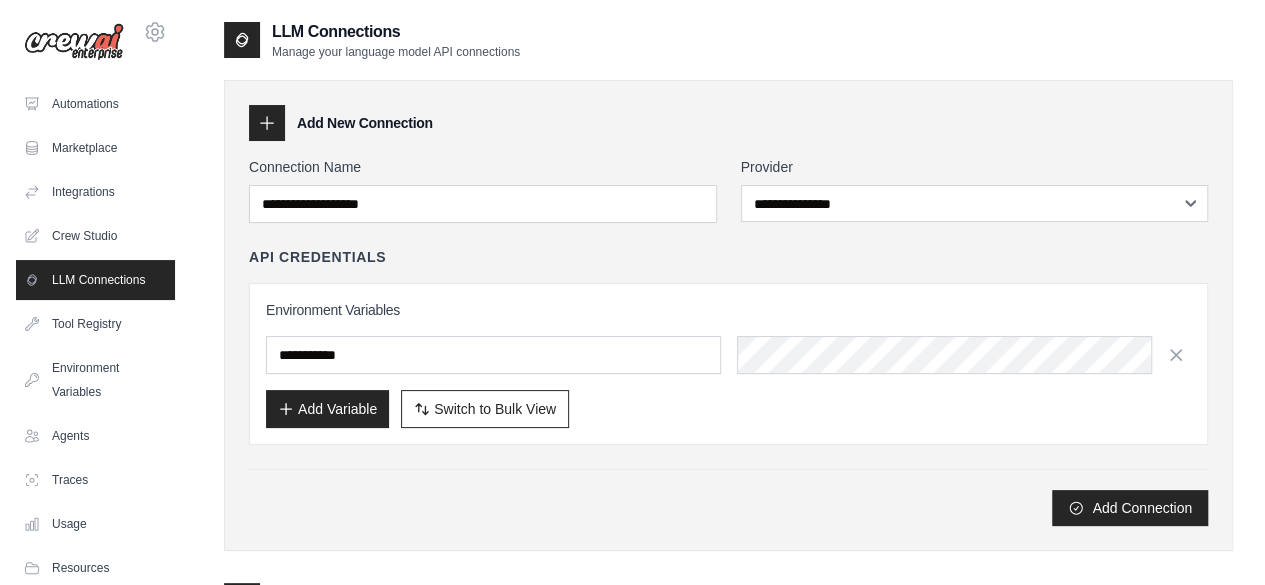 click on "**********" at bounding box center [728, 341] 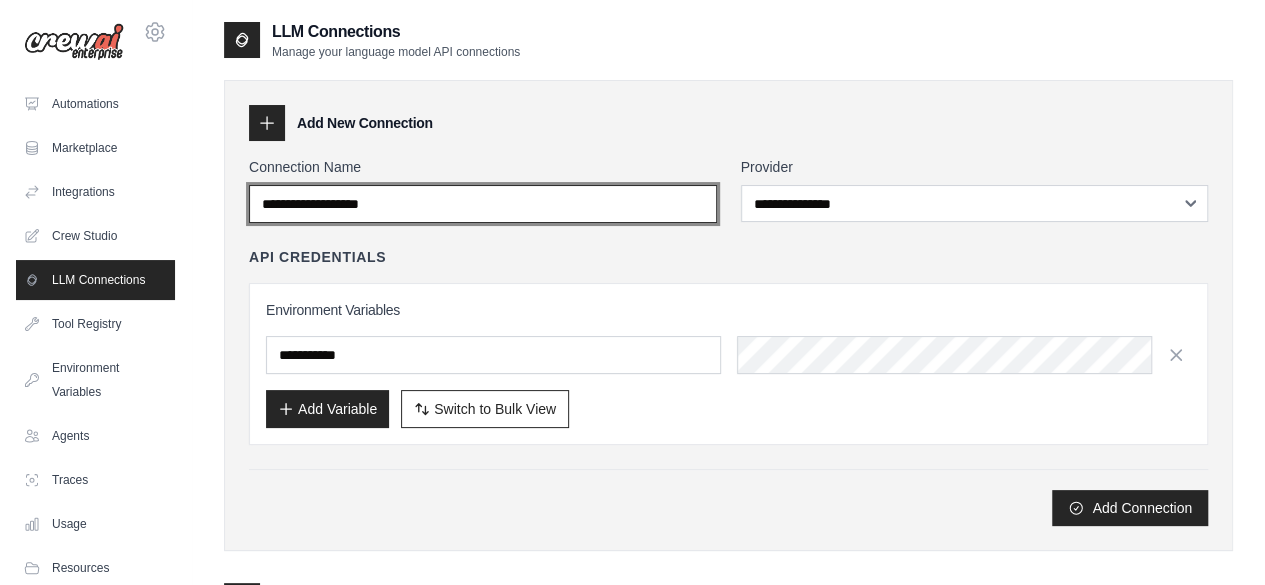 click on "Connection Name" at bounding box center [483, 204] 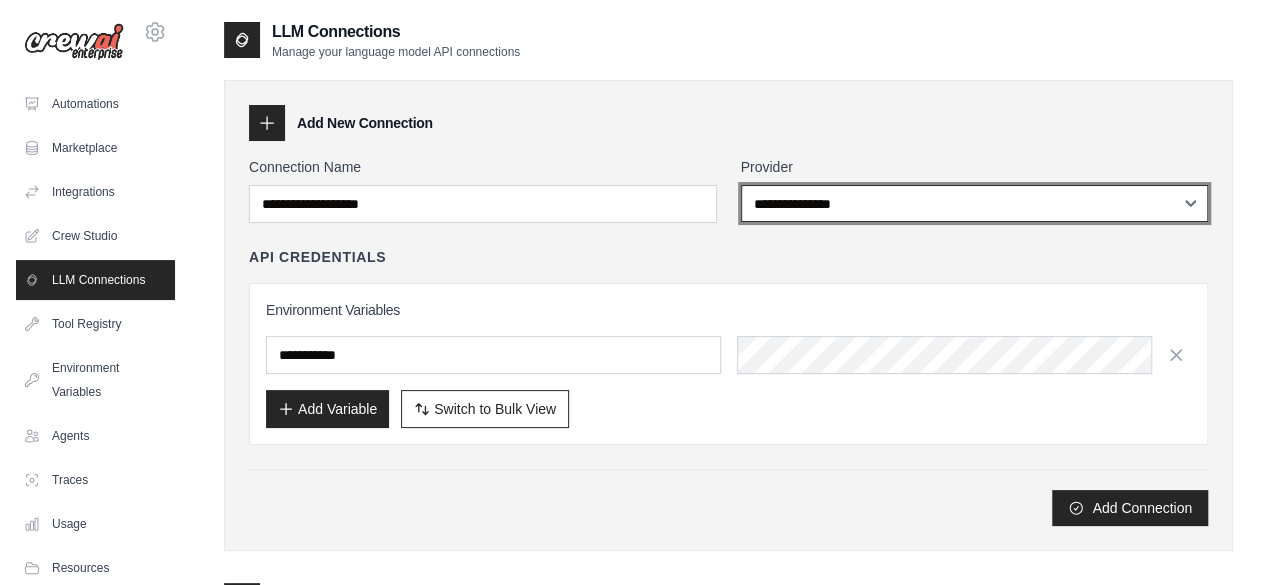 click on "**********" at bounding box center [975, 203] 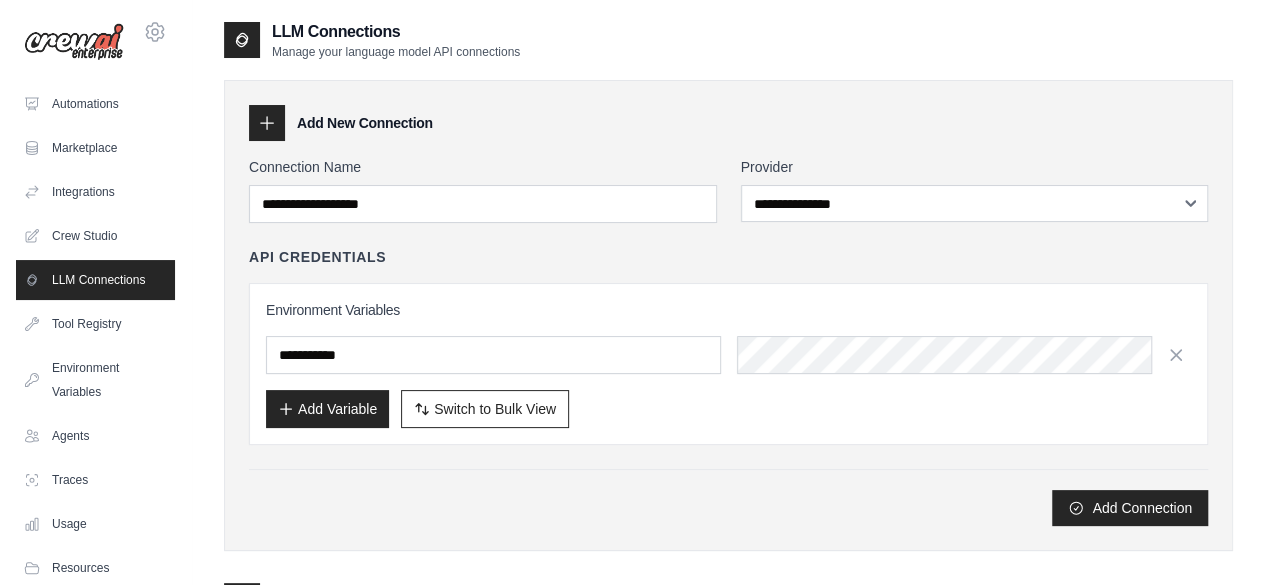 click on "API Credentials" at bounding box center (728, 257) 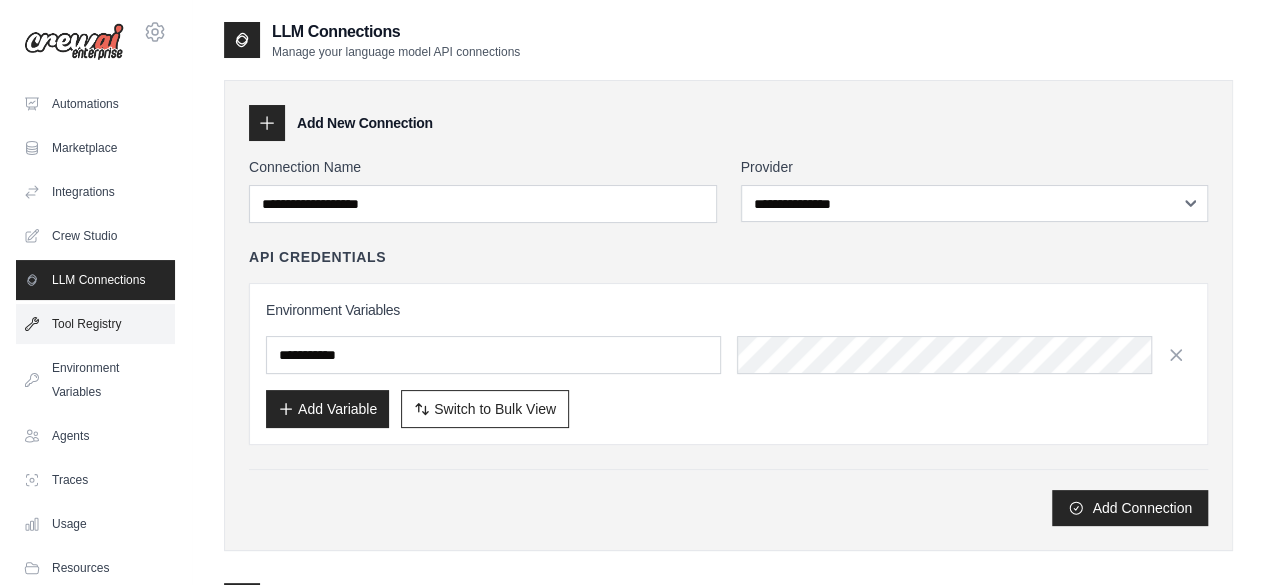 click on "Tool Registry" at bounding box center [95, 324] 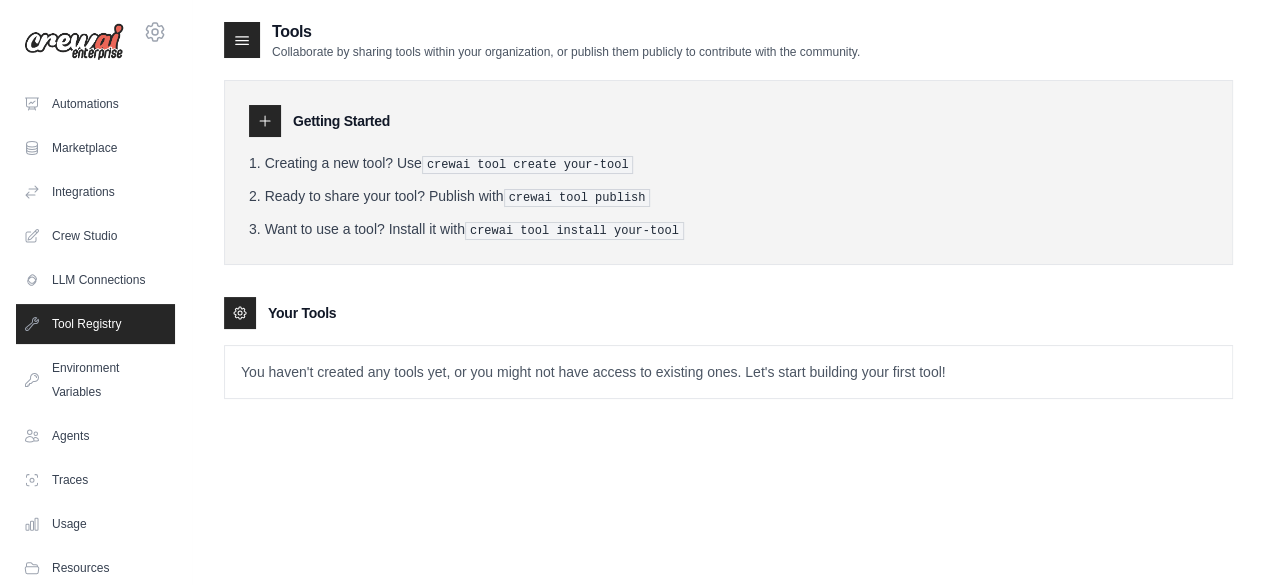 click on "Environment Variables" at bounding box center (95, 380) 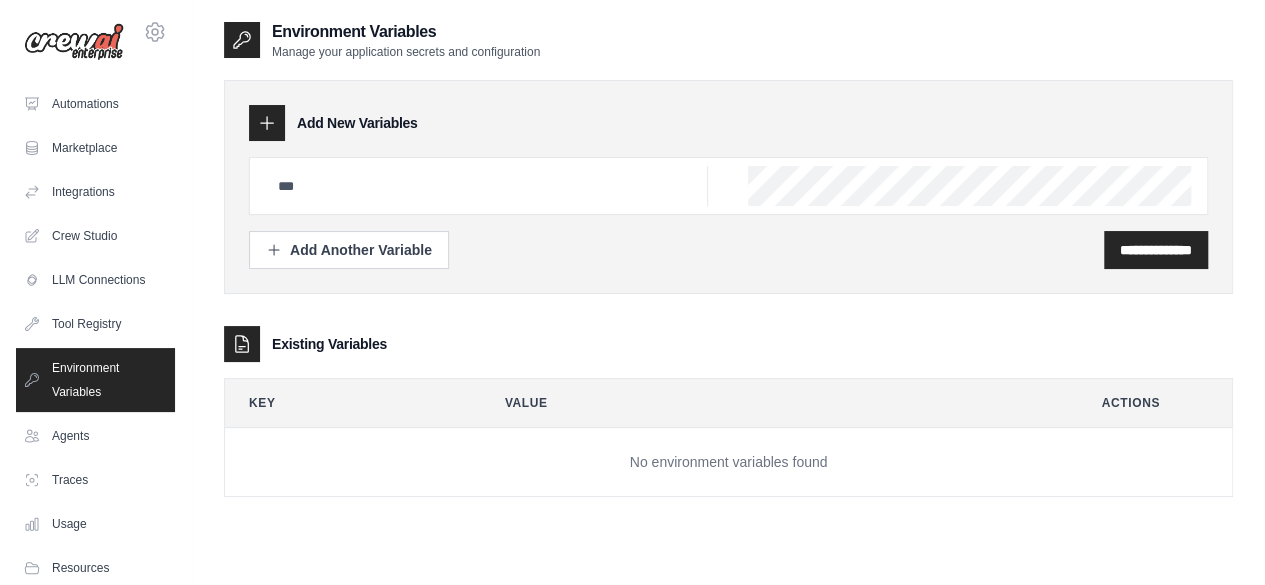 click on "Environment Variables" at bounding box center [95, 380] 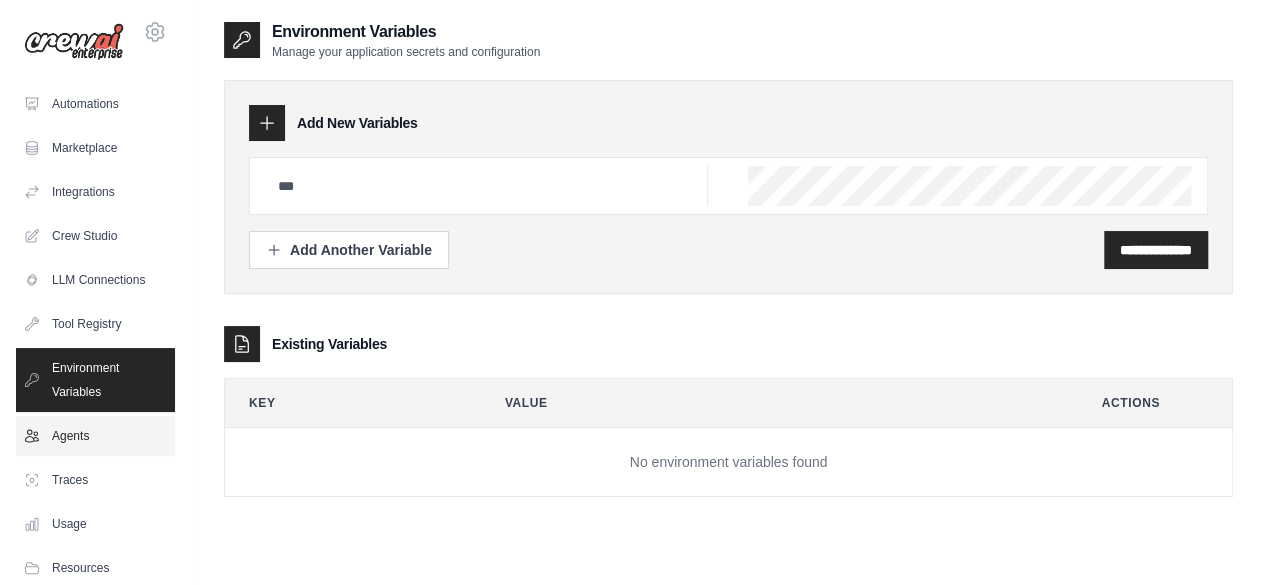 click on "Agents" at bounding box center (95, 436) 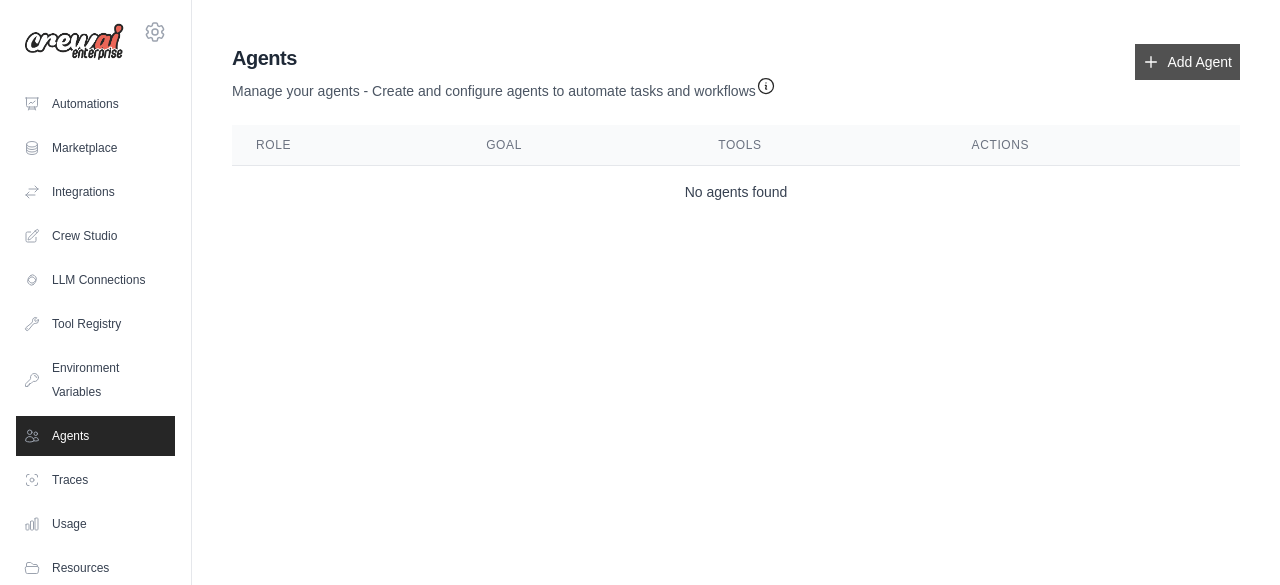click on "Add Agent" at bounding box center [1187, 62] 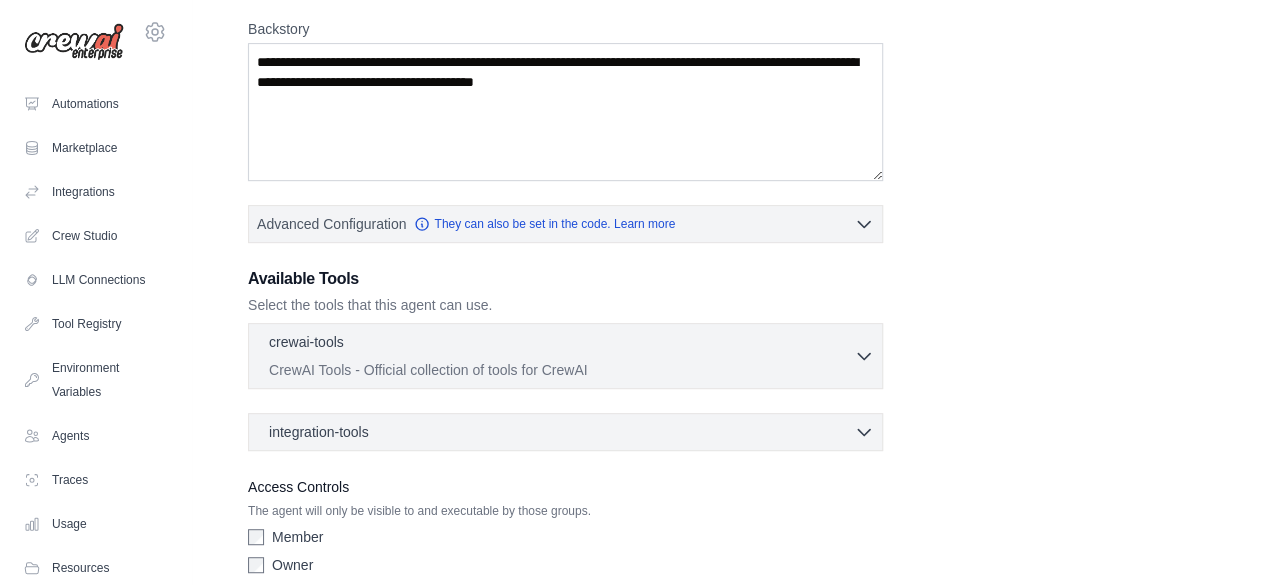 scroll, scrollTop: 392, scrollLeft: 0, axis: vertical 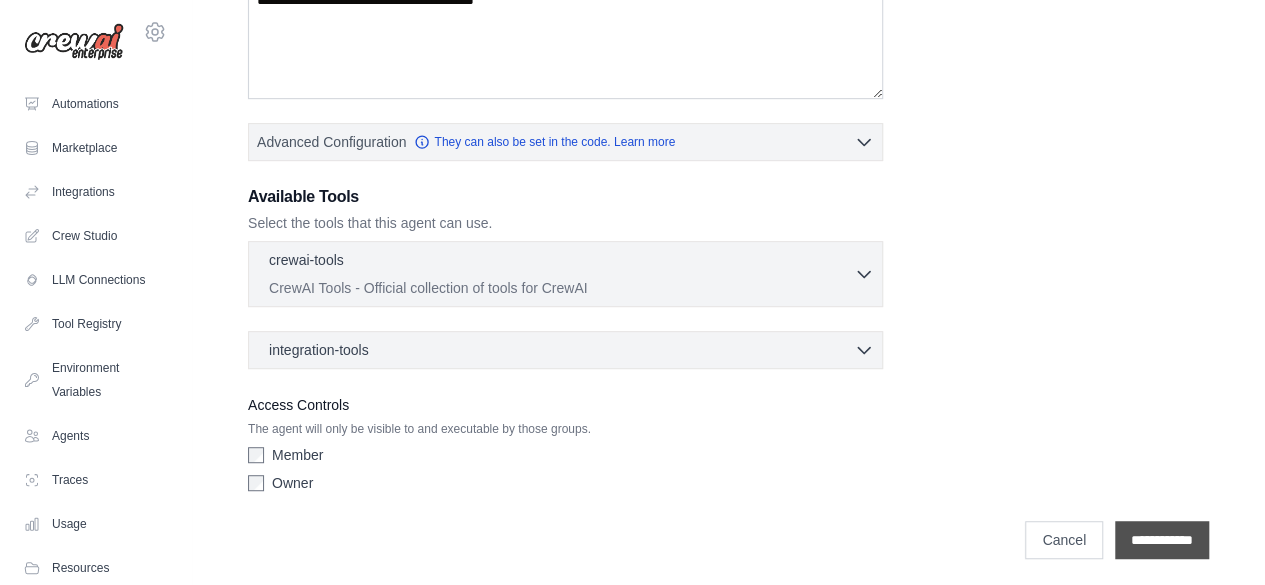 click on "**********" at bounding box center (1162, 540) 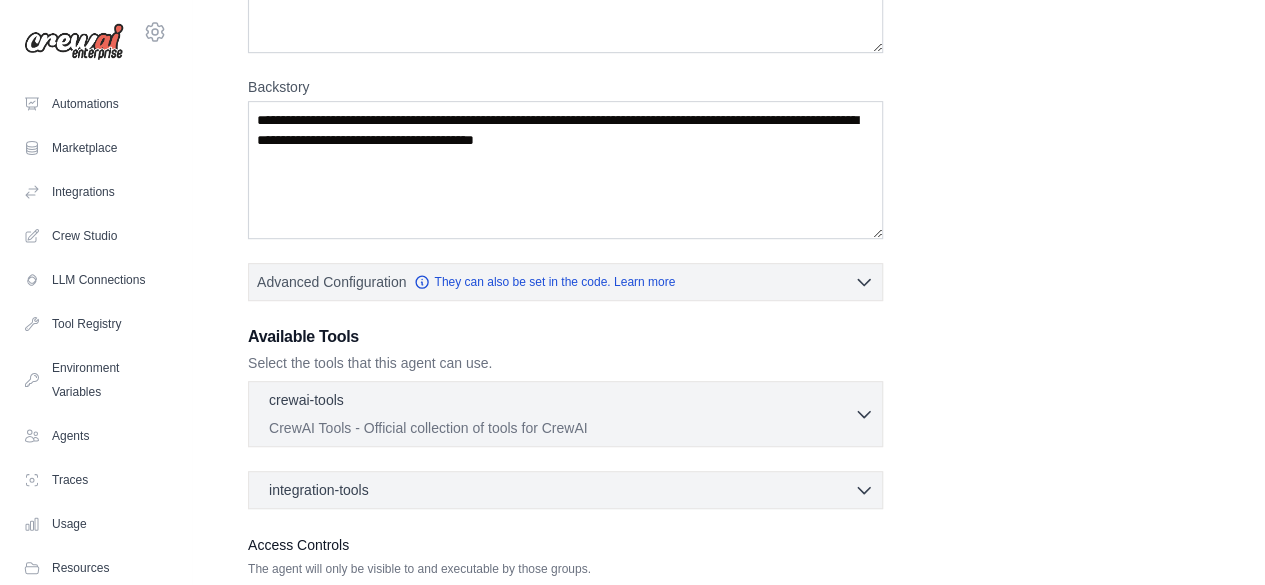 scroll, scrollTop: 544, scrollLeft: 0, axis: vertical 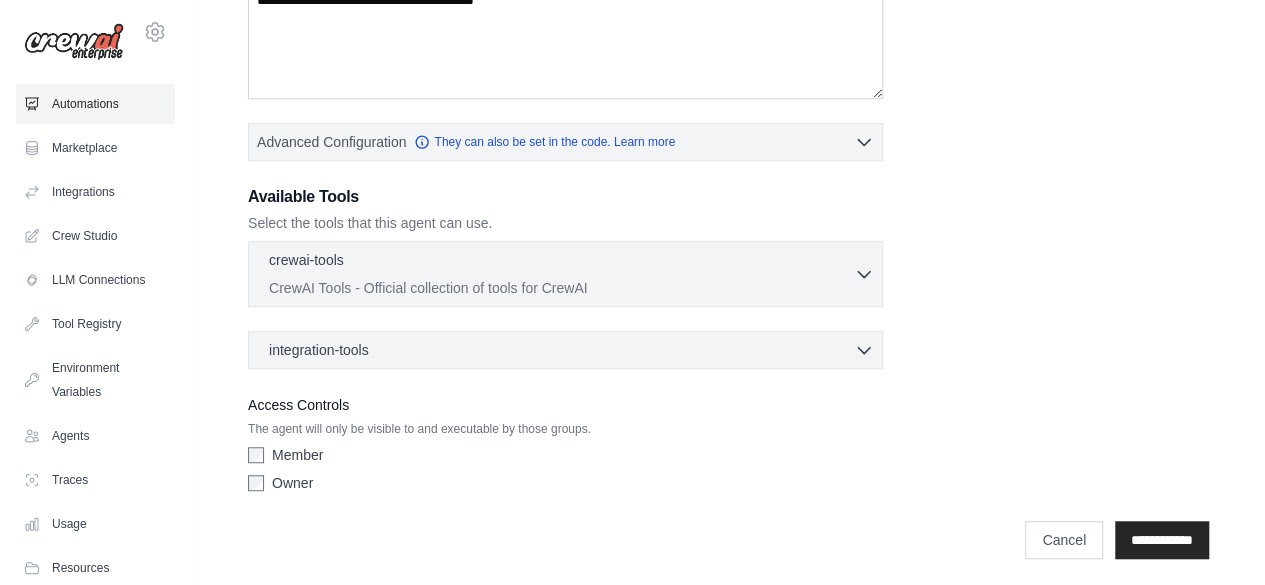 click on "Automations" at bounding box center [95, 104] 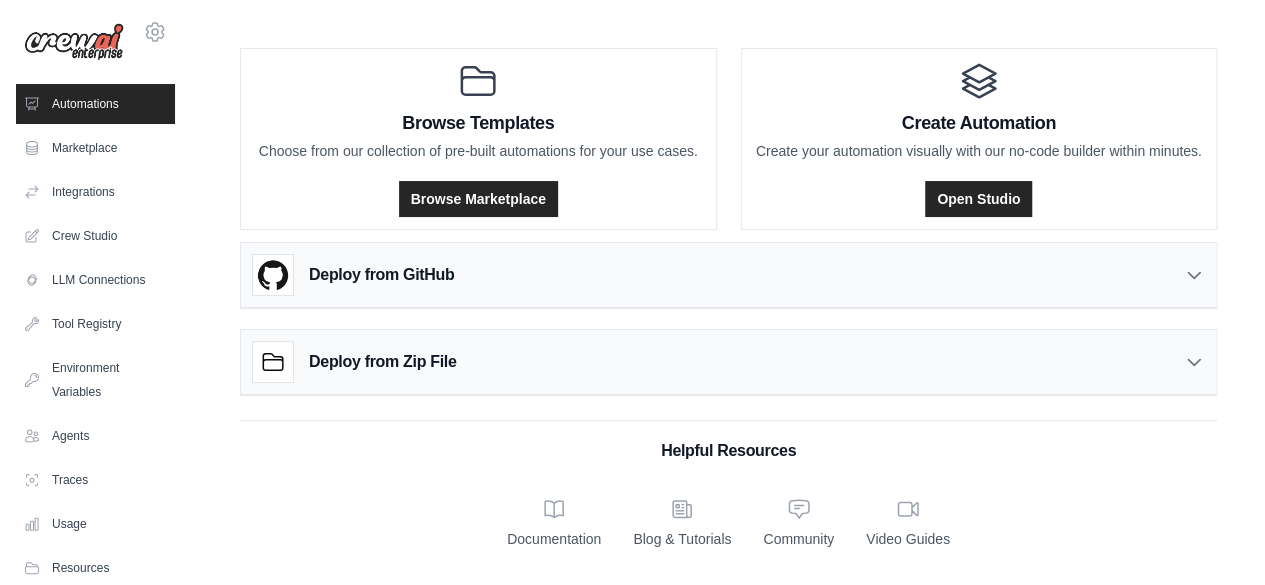 scroll, scrollTop: 0, scrollLeft: 0, axis: both 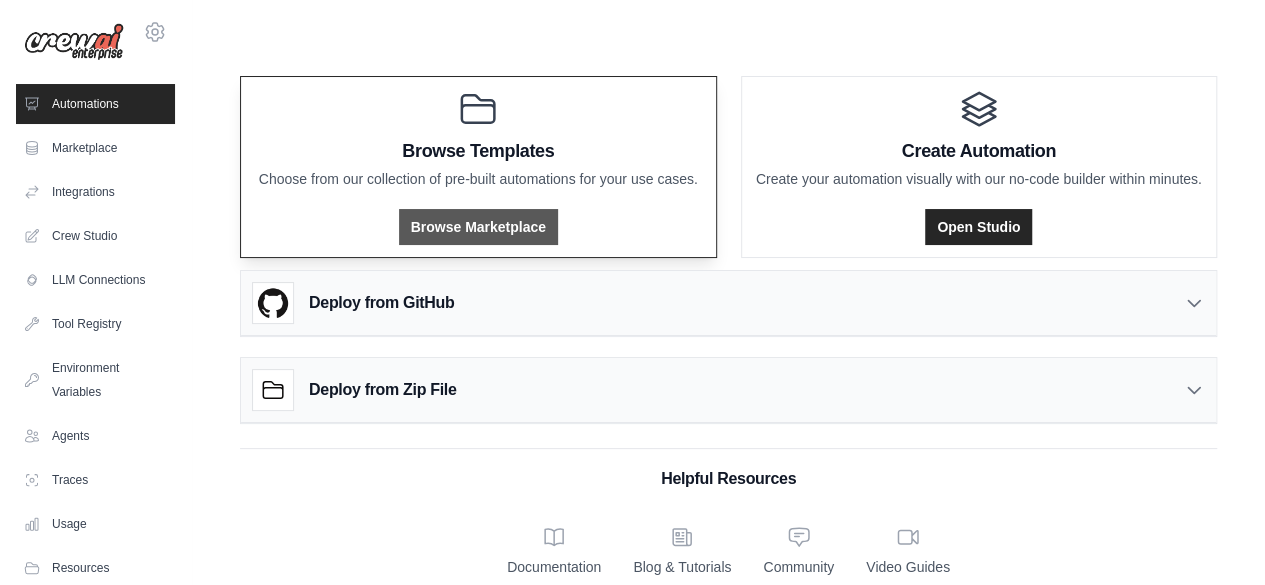 click on "Browse Marketplace" at bounding box center (478, 227) 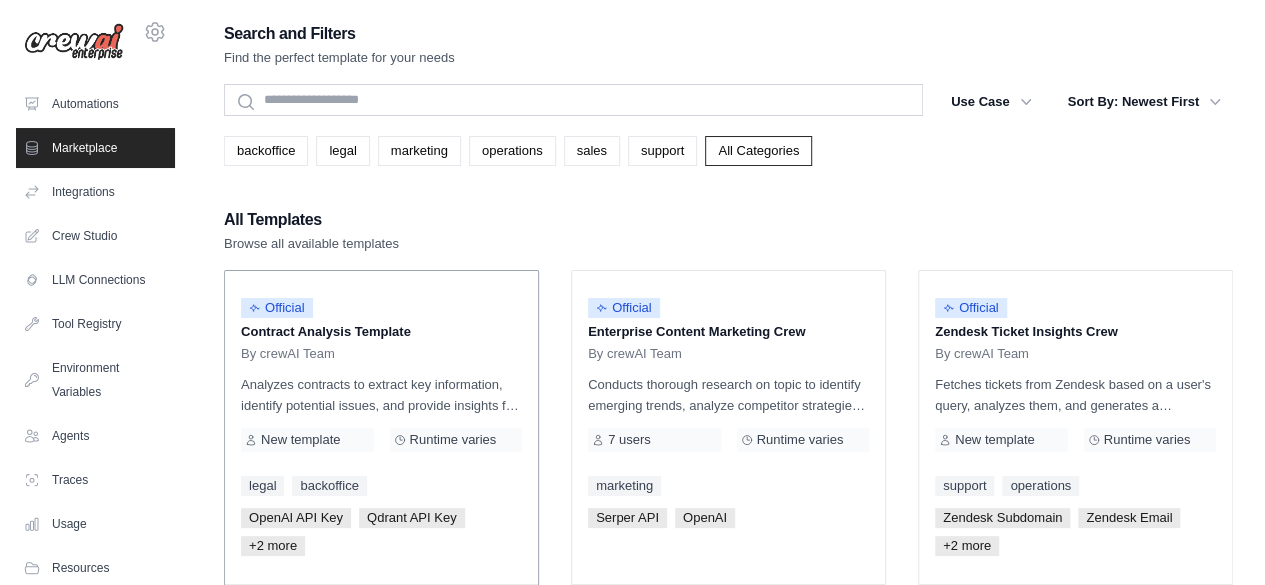 click on "Contract Analysis Template" at bounding box center (381, 332) 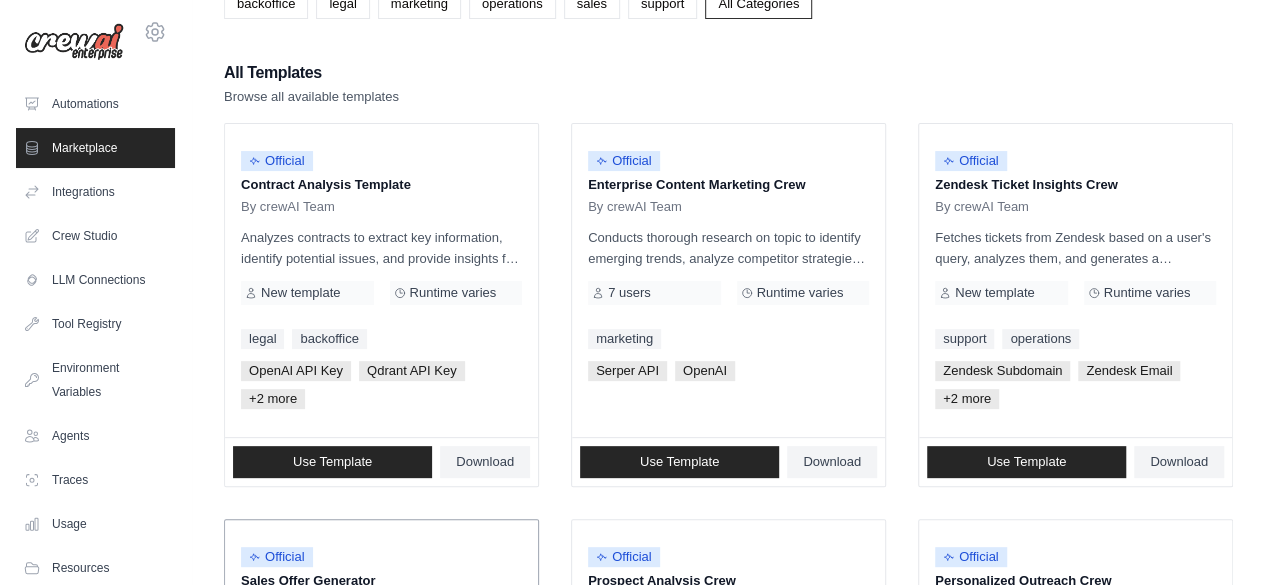scroll, scrollTop: 400, scrollLeft: 0, axis: vertical 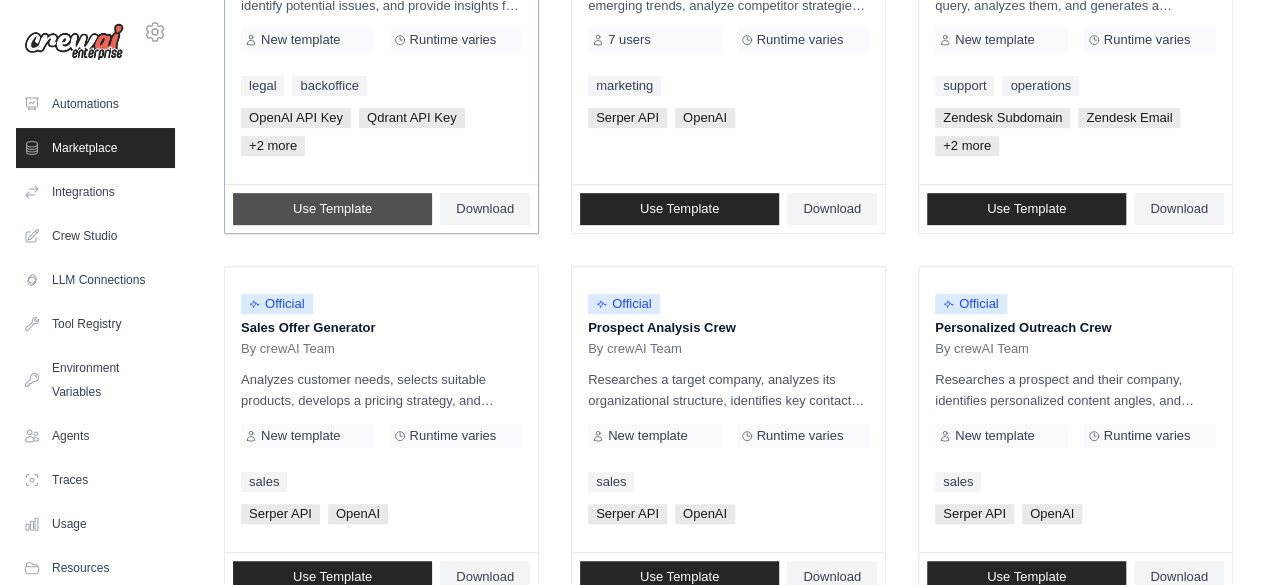 click on "Use Template" at bounding box center (332, 209) 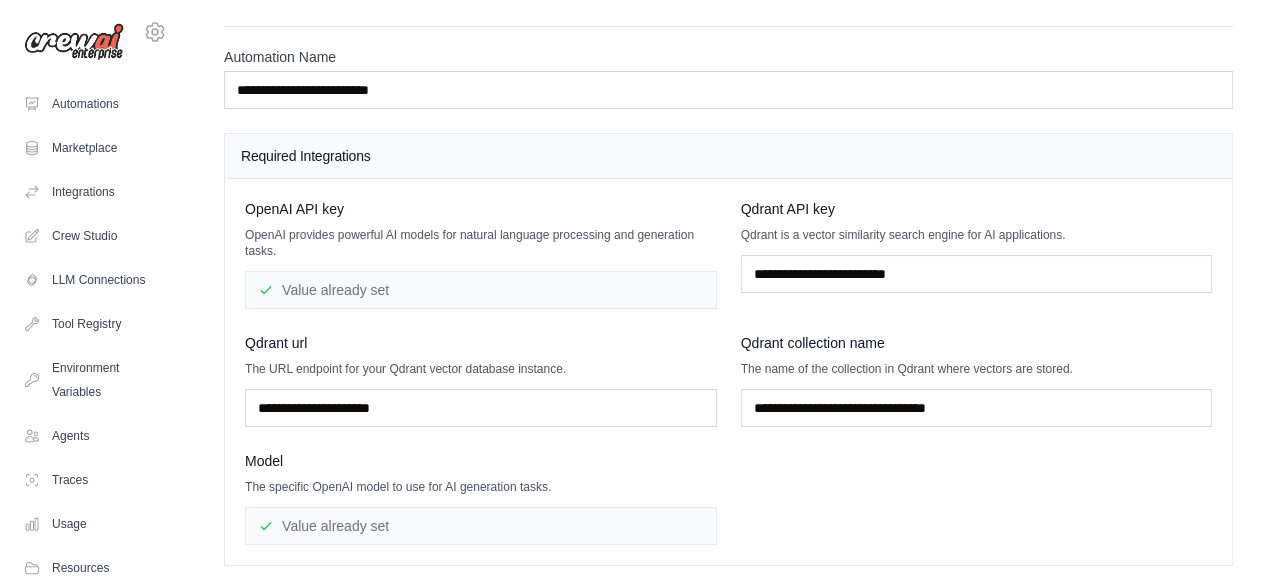scroll, scrollTop: 0, scrollLeft: 0, axis: both 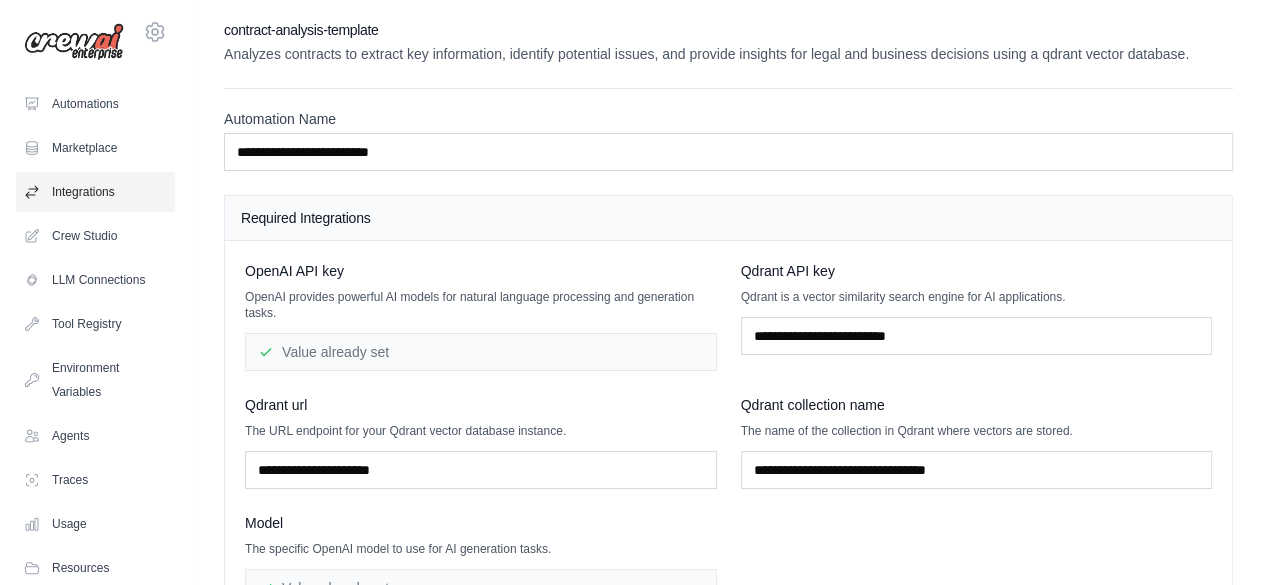 click on "Integrations" at bounding box center (95, 192) 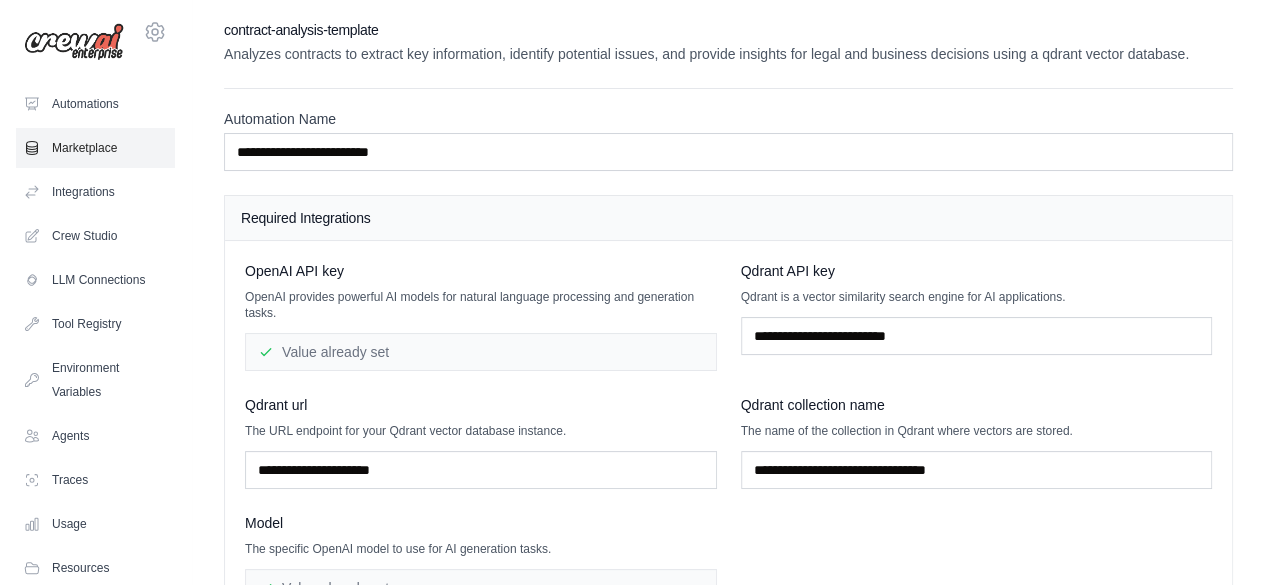 click on "Marketplace" at bounding box center [95, 148] 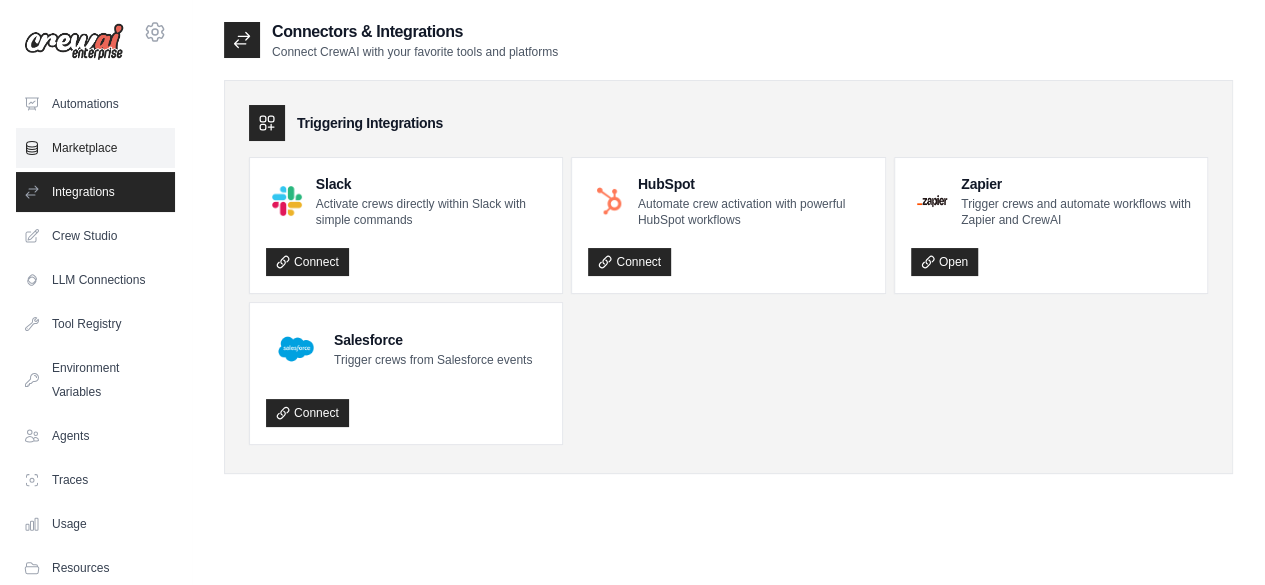 drag, startPoint x: 470, startPoint y: 225, endPoint x: 88, endPoint y: 150, distance: 389.29294 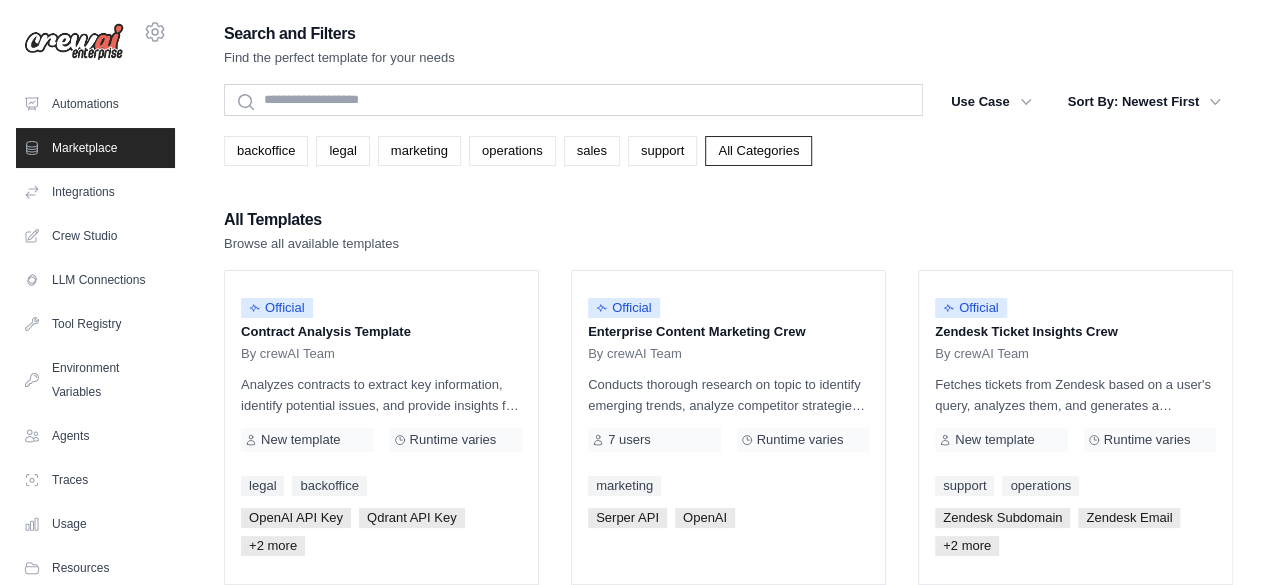 click on "Search and Filters
Find the perfect template for your needs
Search
Use Case
backoffice
legal
marketing
operations
sales
support
Clear All Filters" at bounding box center (728, 942) 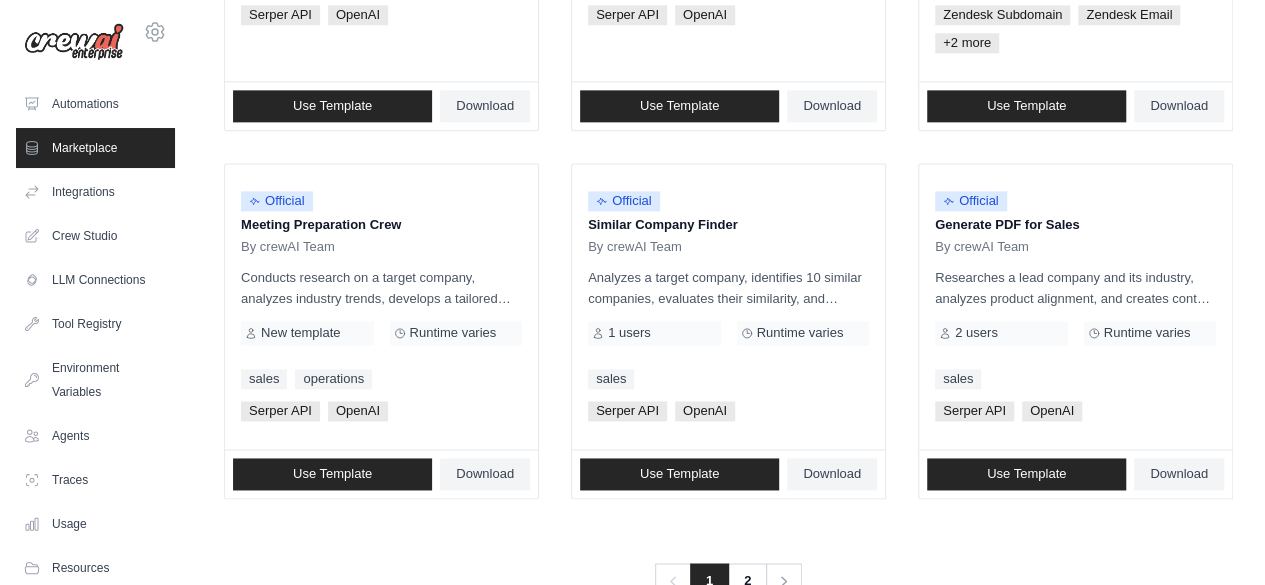 scroll, scrollTop: 1319, scrollLeft: 0, axis: vertical 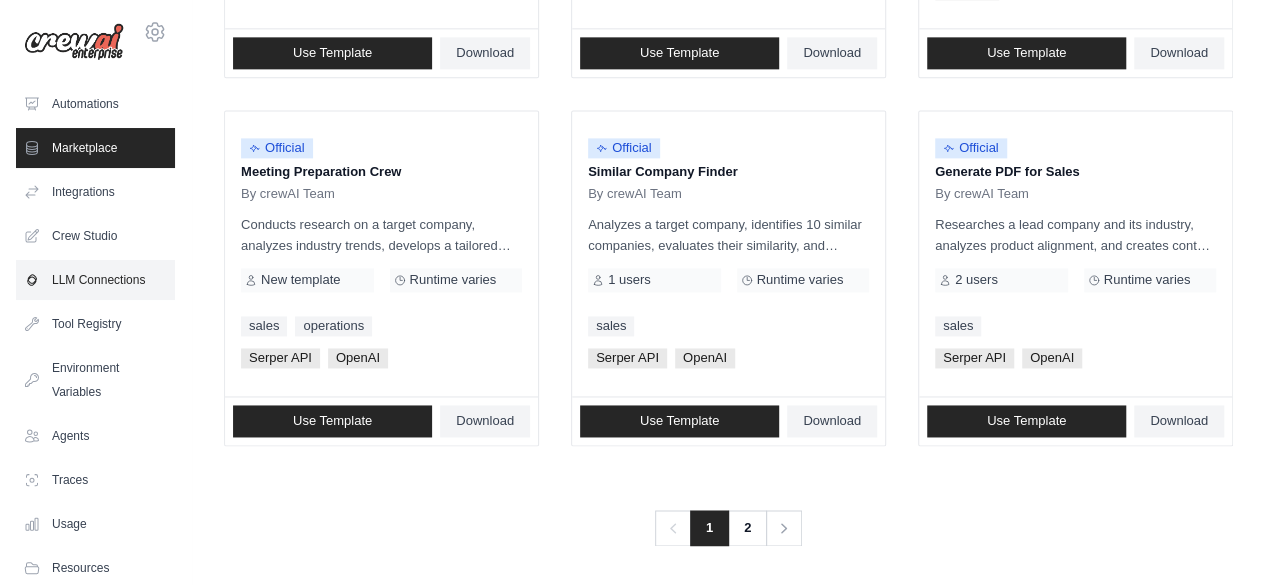 click on "LLM Connections" at bounding box center [95, 280] 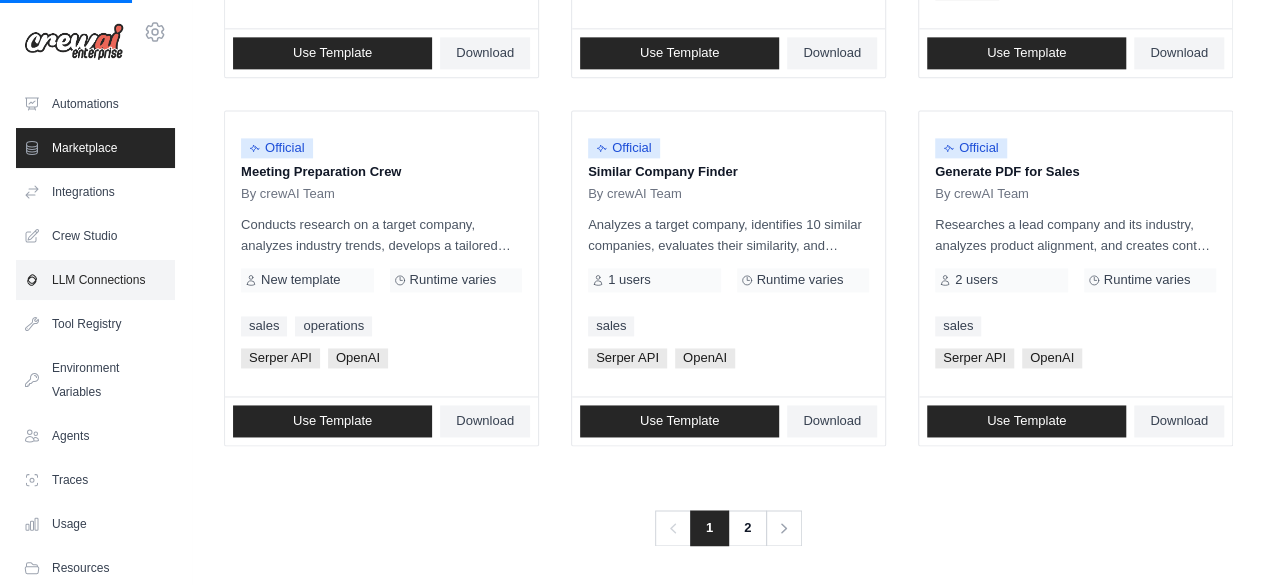 click on "LLM Connections" at bounding box center (95, 280) 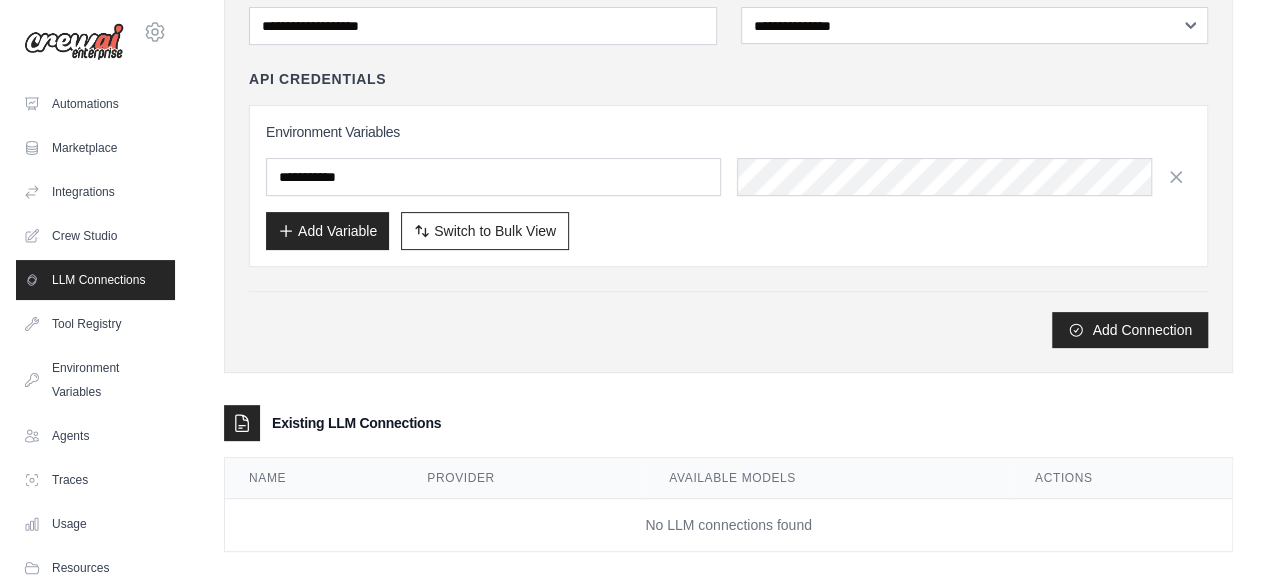 scroll, scrollTop: 0, scrollLeft: 0, axis: both 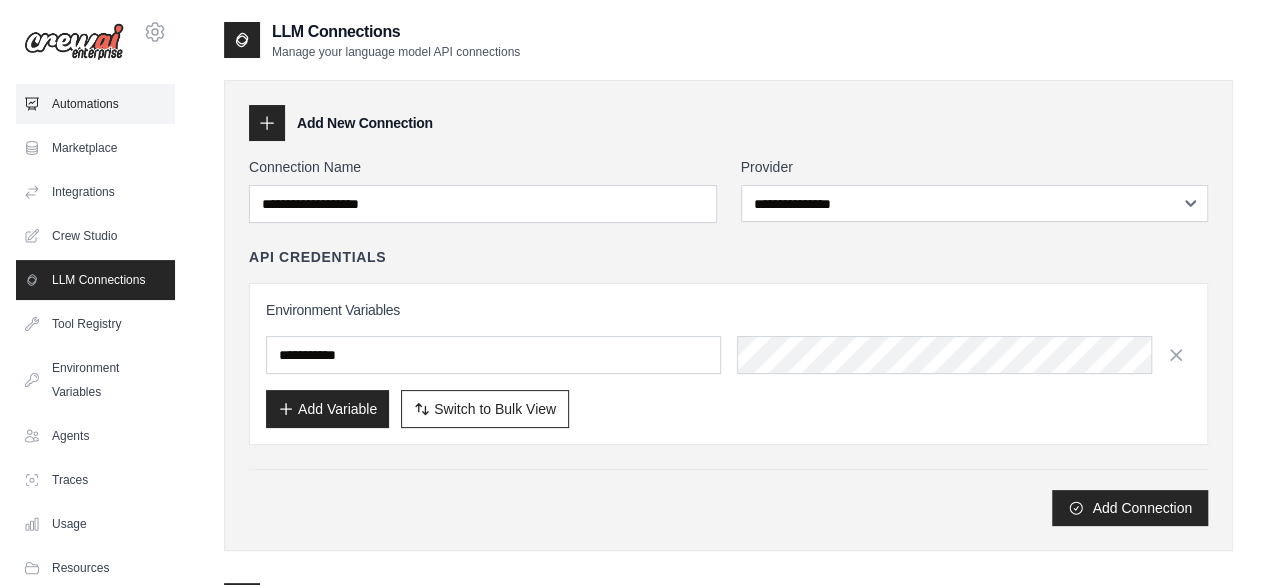 click on "Automations" at bounding box center (95, 104) 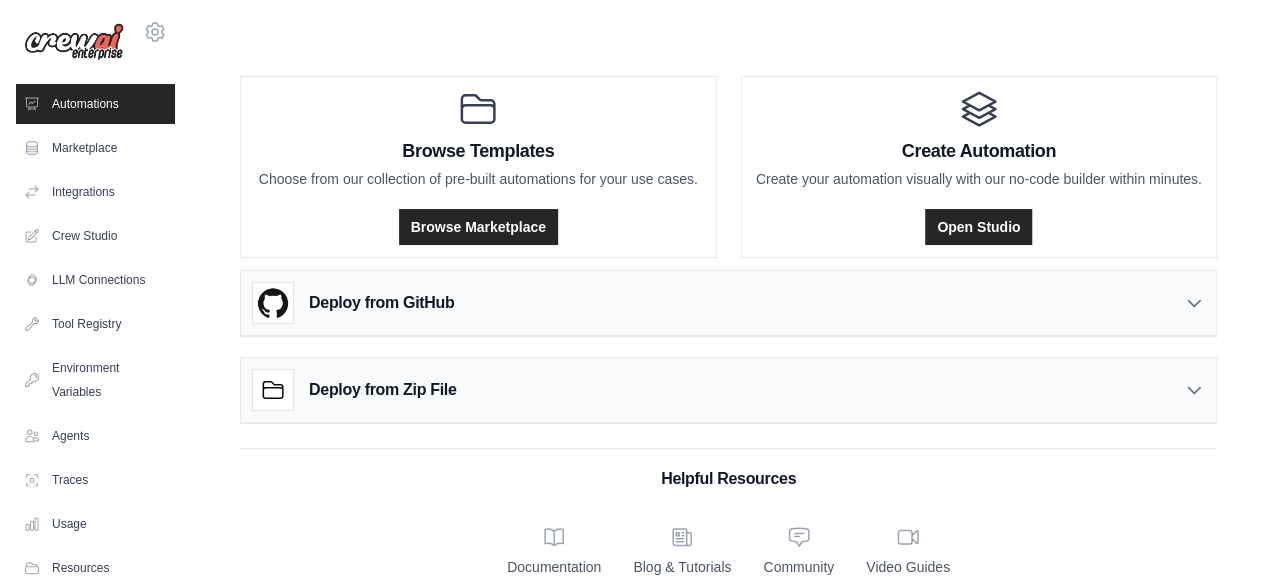 click on "Automations" at bounding box center [95, 104] 